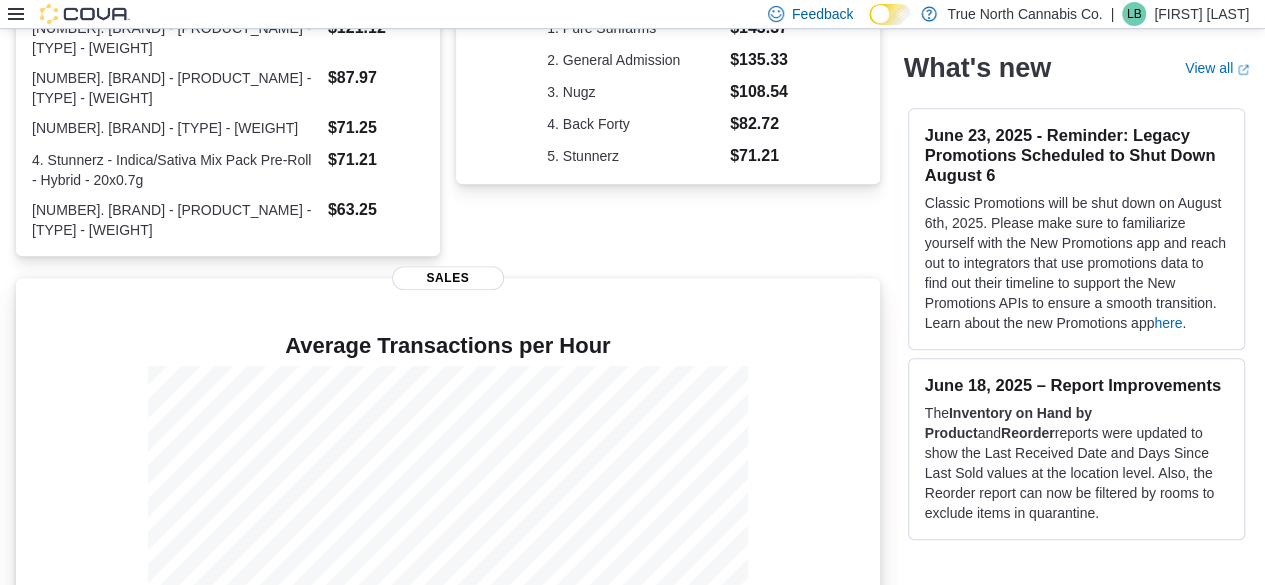 scroll, scrollTop: 570, scrollLeft: 0, axis: vertical 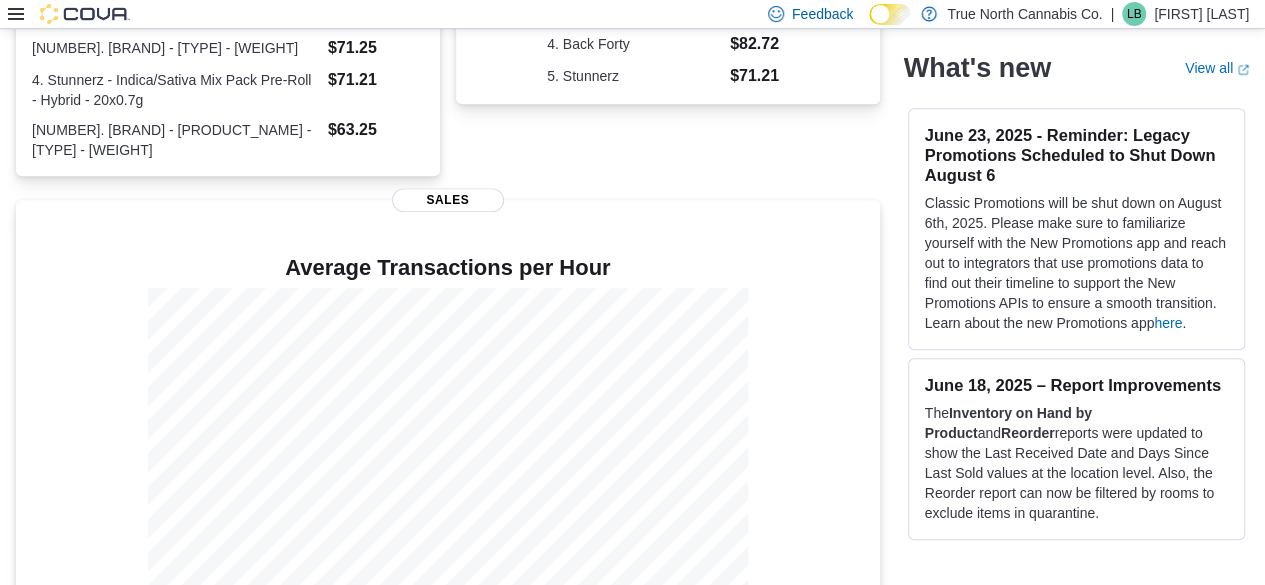 click 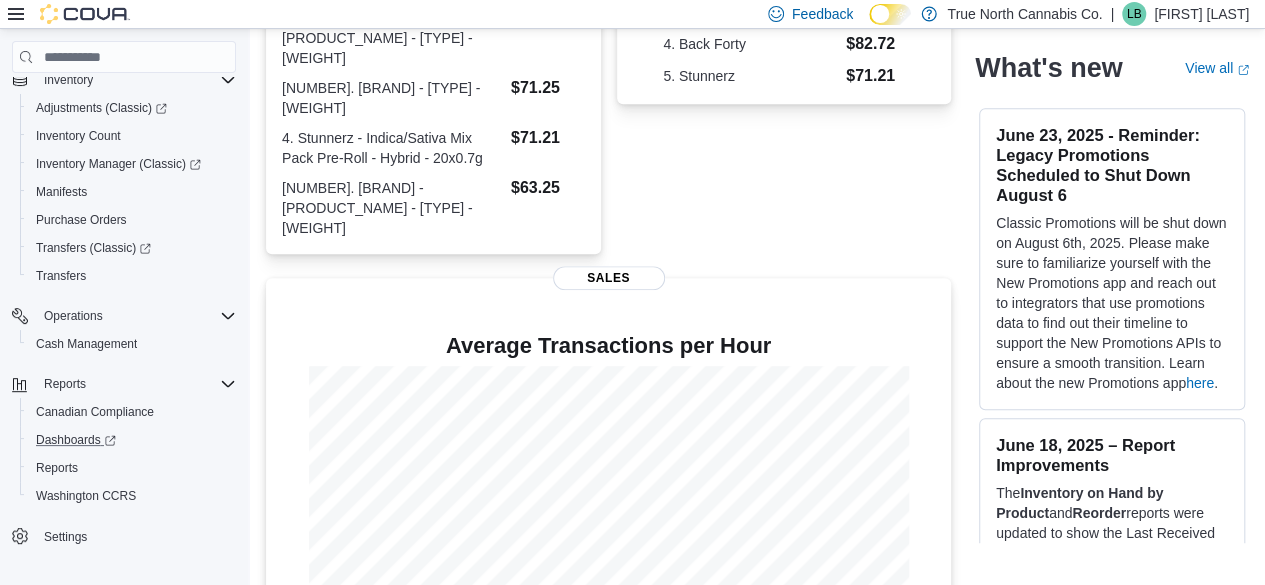 scroll, scrollTop: 214, scrollLeft: 0, axis: vertical 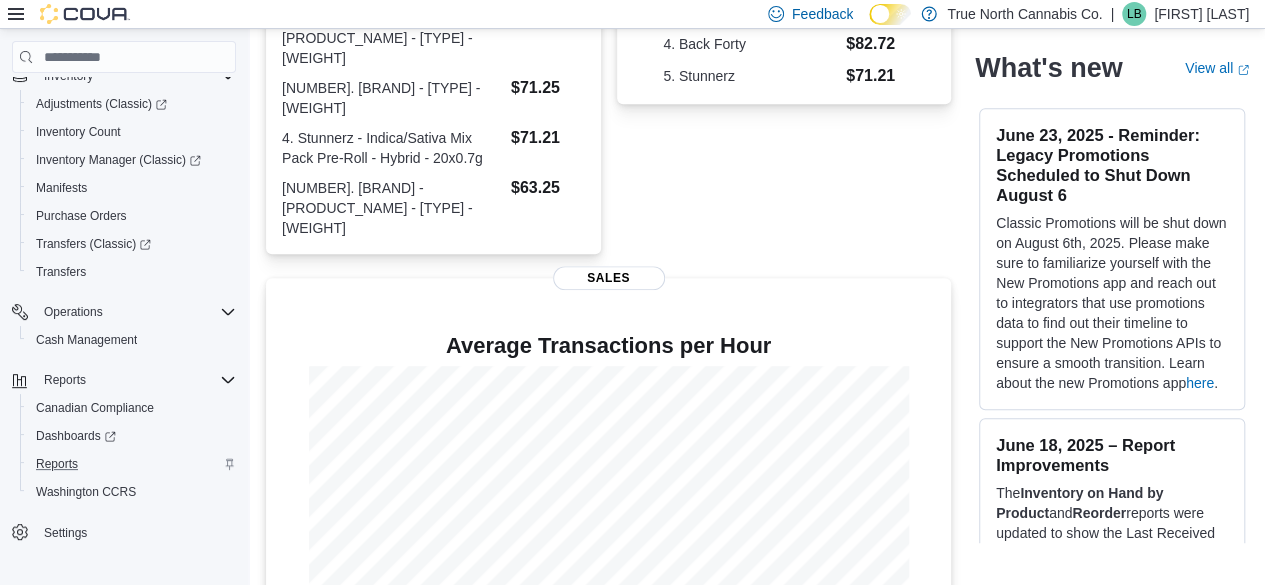 click on "Reports" at bounding box center (132, 464) 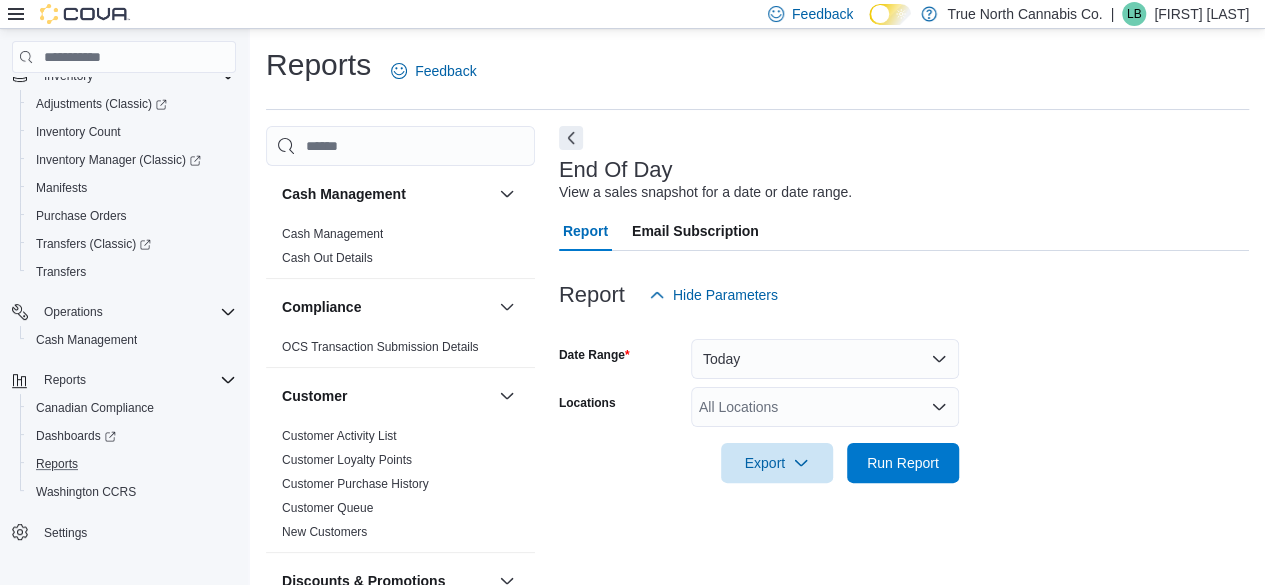 scroll, scrollTop: 36, scrollLeft: 0, axis: vertical 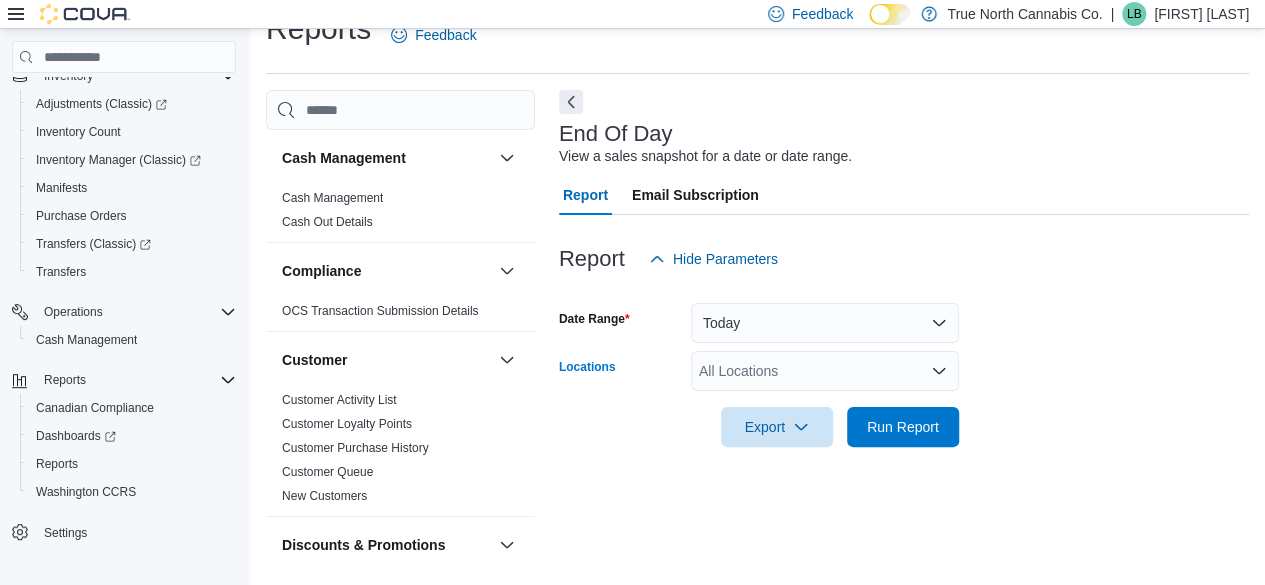 click on "All Locations" at bounding box center (825, 371) 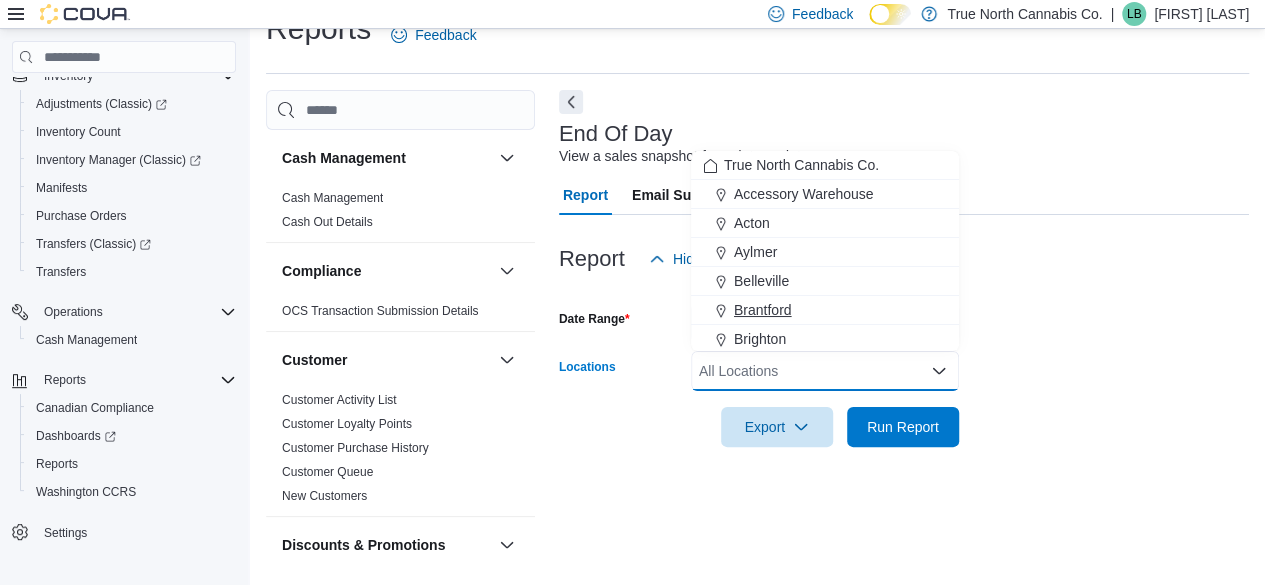 click on "Brantford" at bounding box center [825, 310] 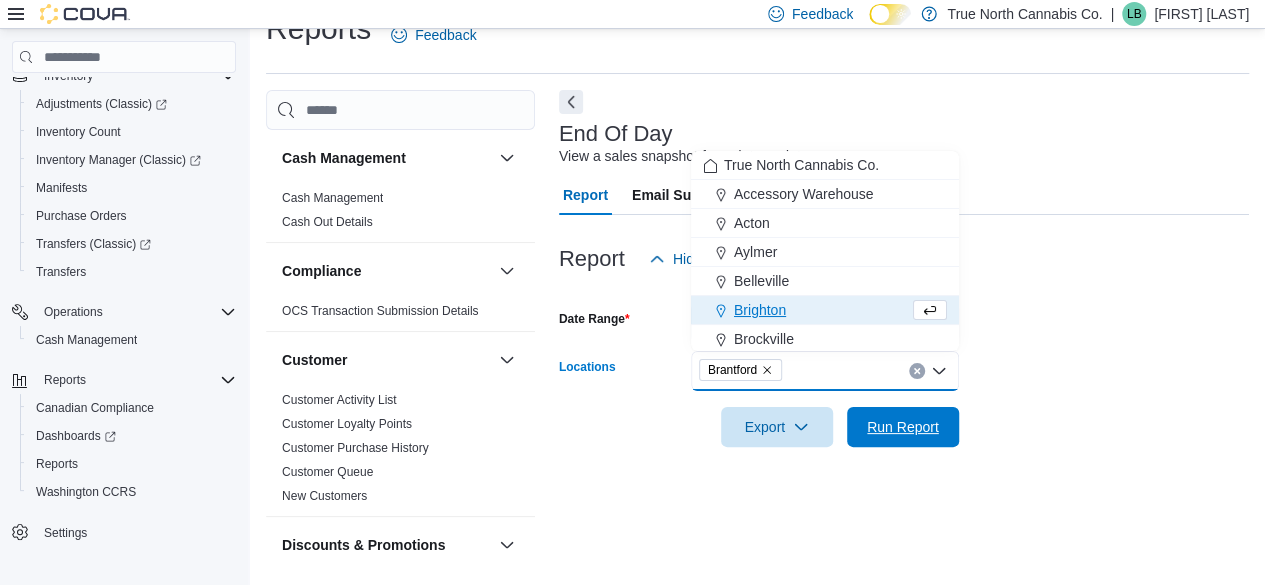 click on "Run Report" at bounding box center (903, 427) 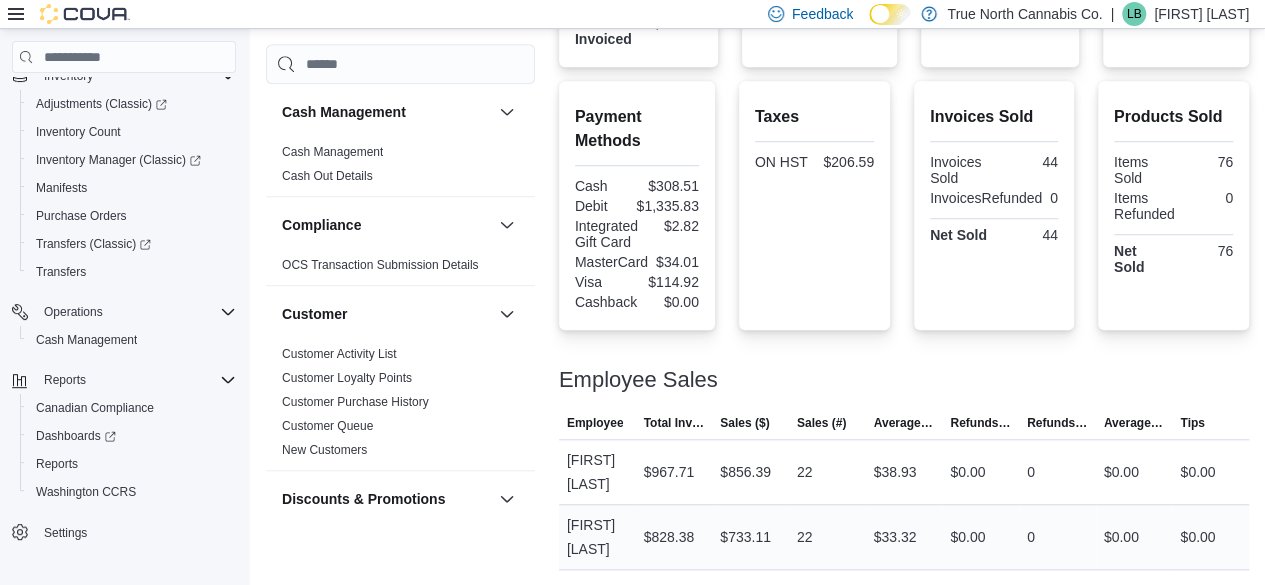 scroll, scrollTop: 0, scrollLeft: 0, axis: both 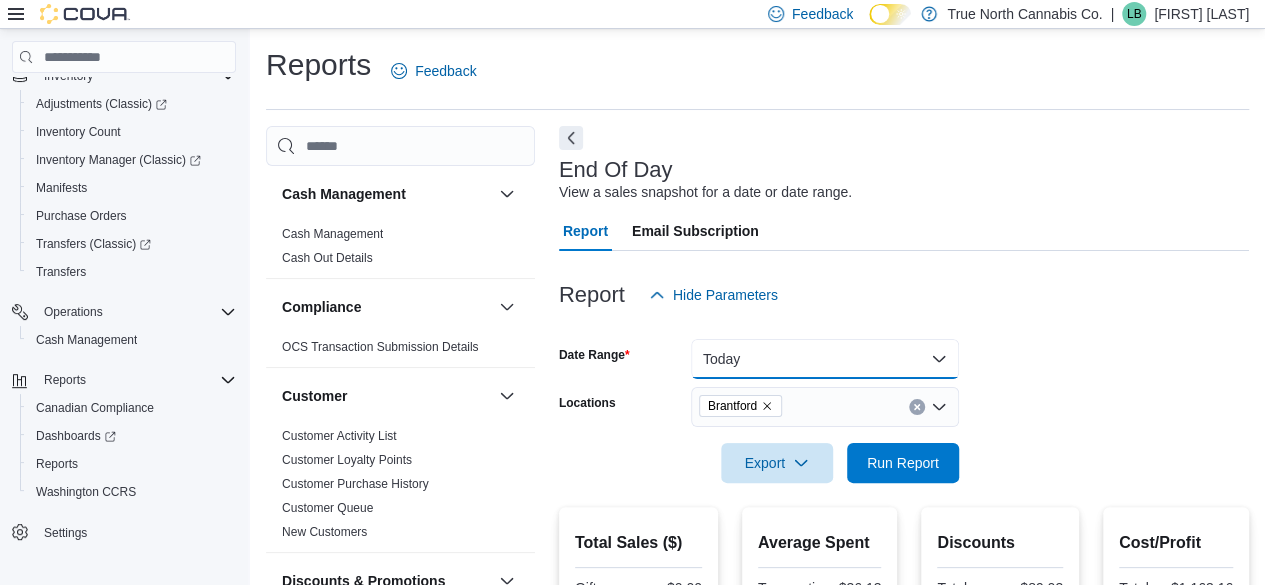 click on "Today" at bounding box center (825, 359) 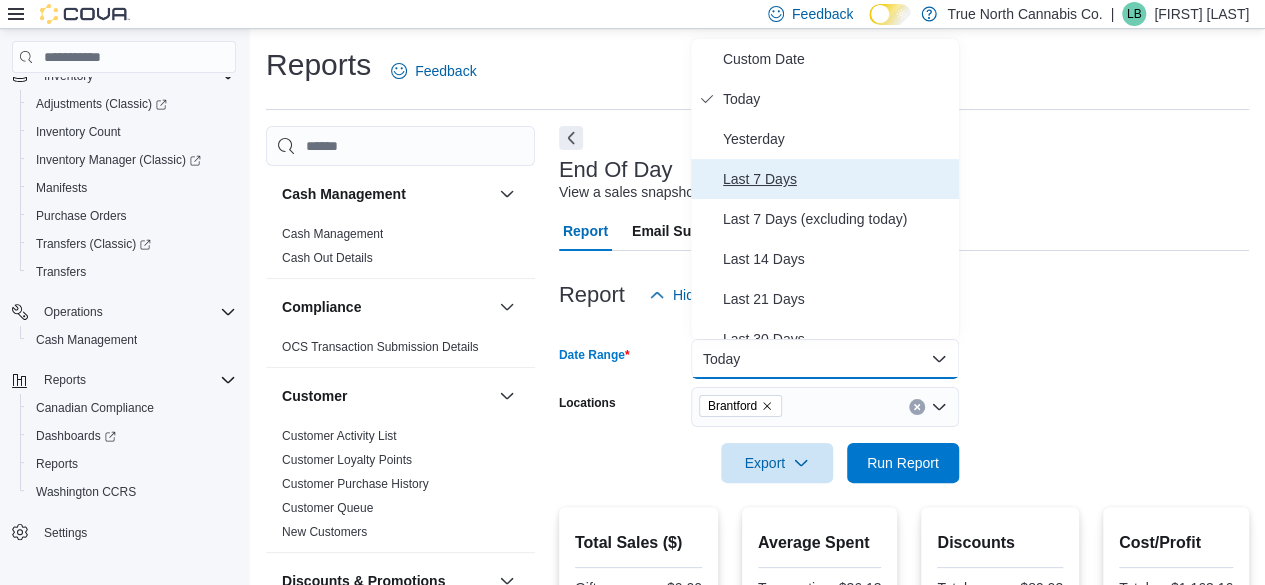 click on "Last 7 Days" at bounding box center [837, 179] 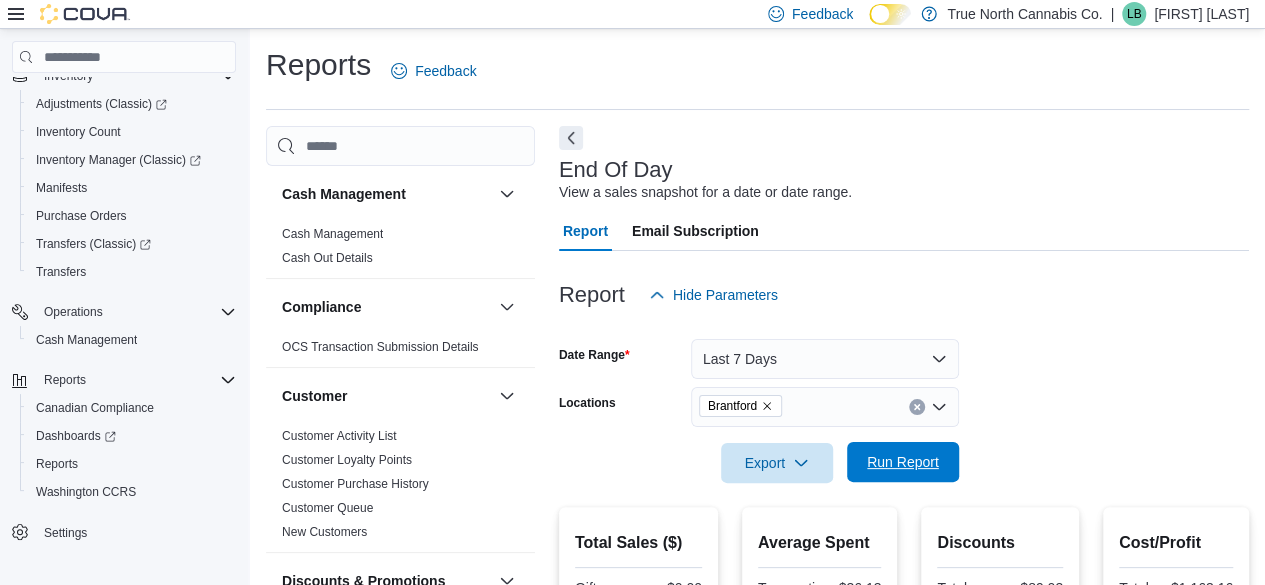 click on "Run Report" at bounding box center [903, 462] 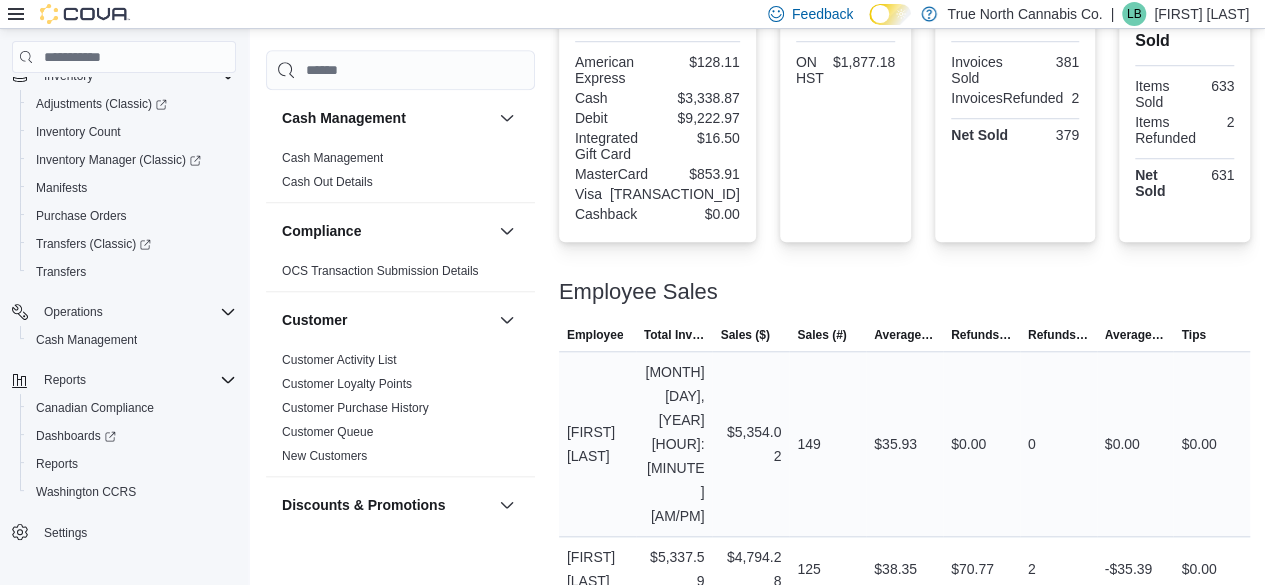 scroll, scrollTop: 0, scrollLeft: 0, axis: both 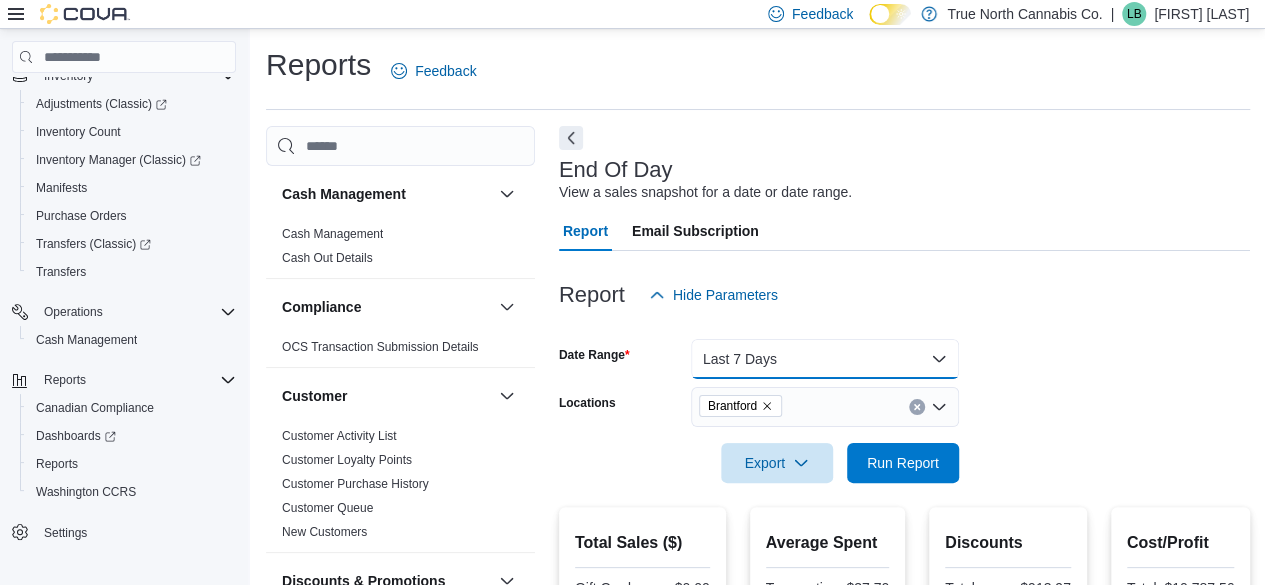 click on "Last 7 Days" at bounding box center (825, 359) 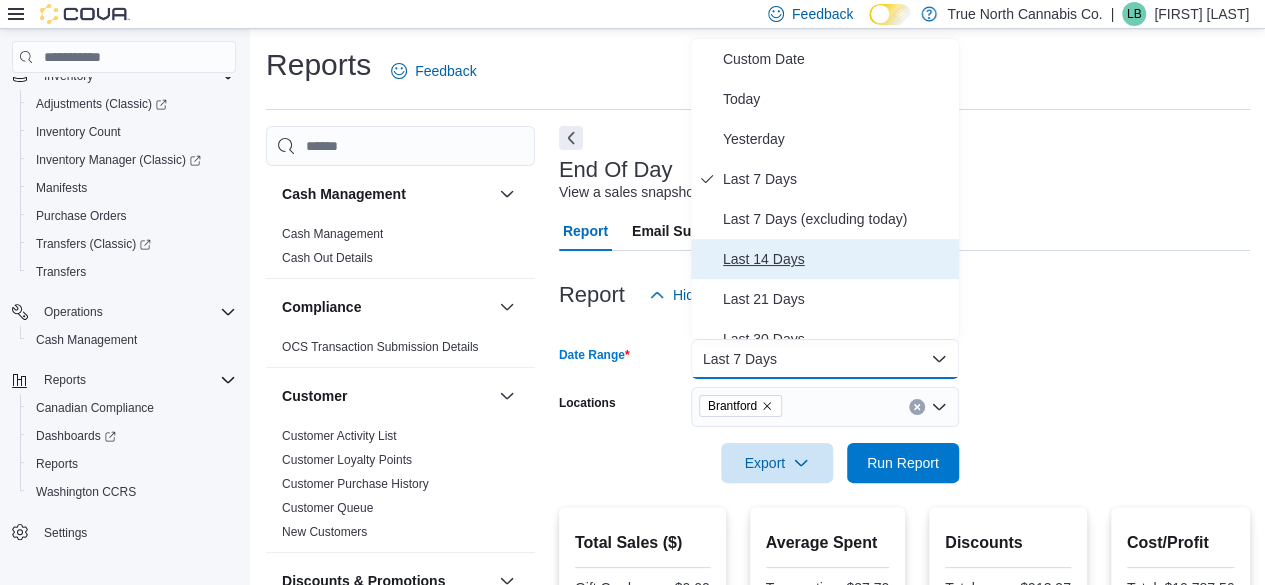 click on "Last 14 Days" at bounding box center [837, 259] 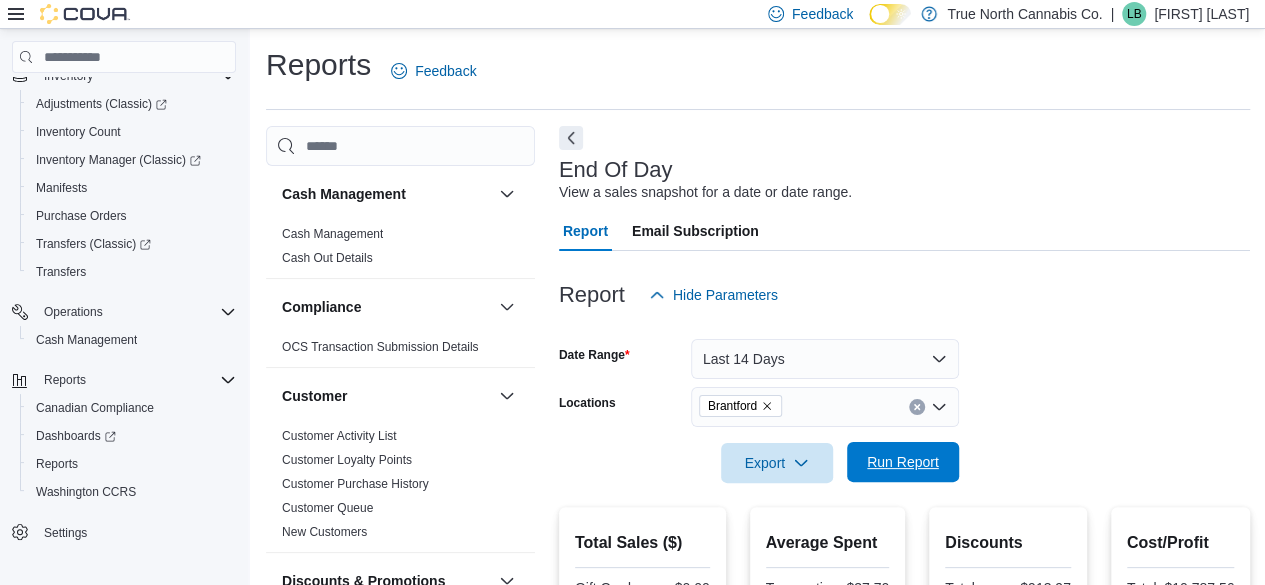 click on "Run Report" at bounding box center [903, 462] 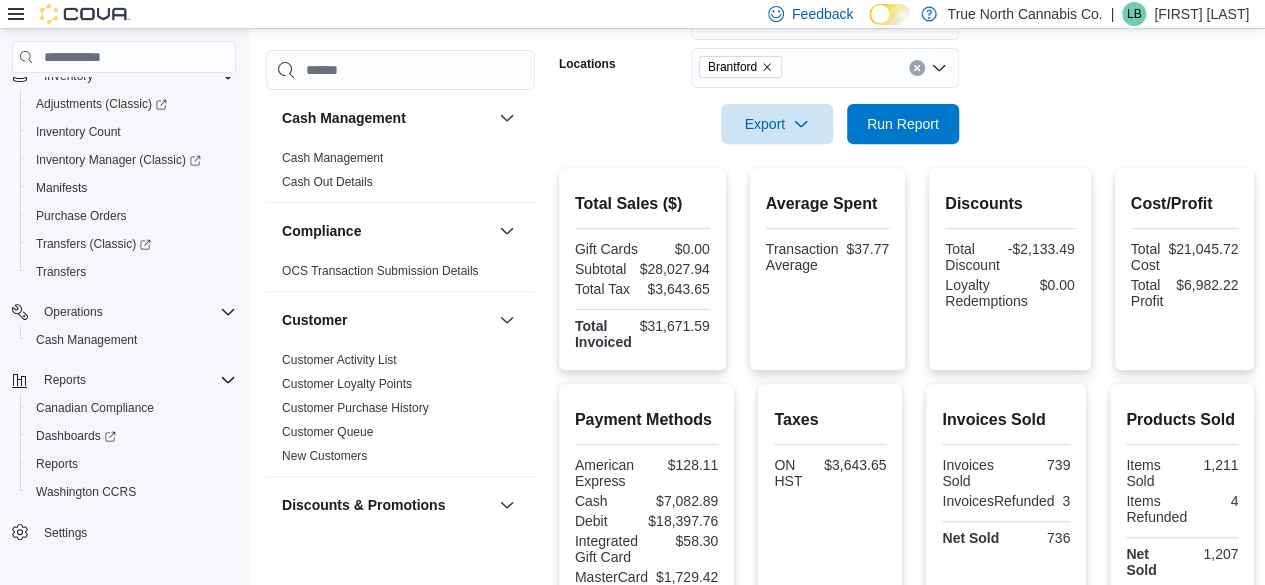 scroll, scrollTop: 218, scrollLeft: 0, axis: vertical 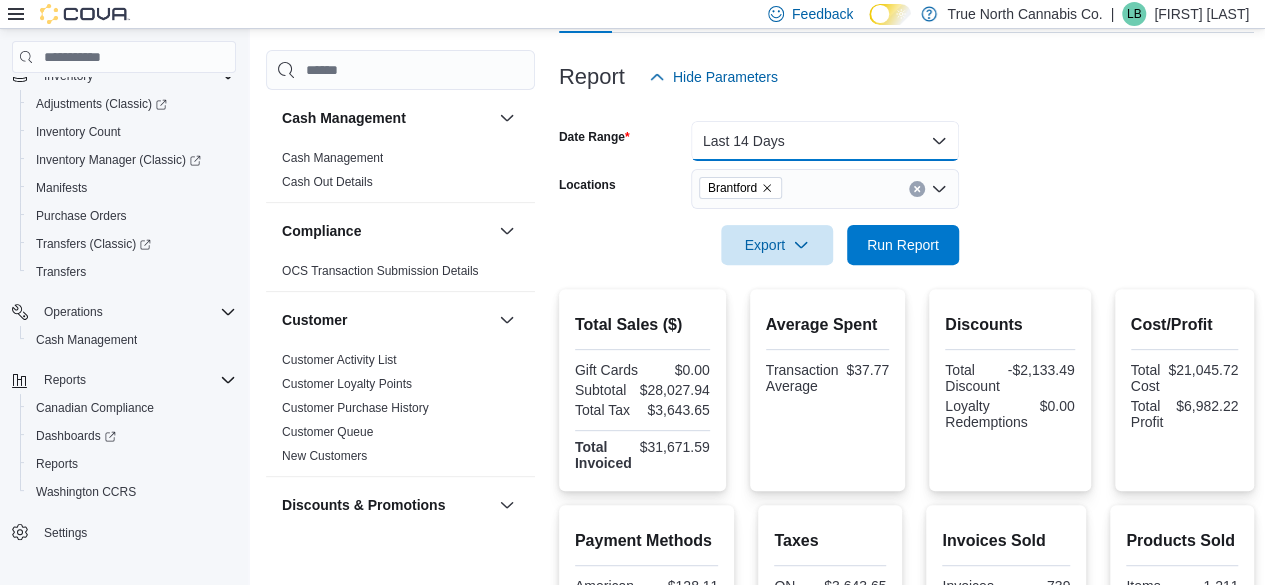 click on "Last 14 Days" at bounding box center [825, 141] 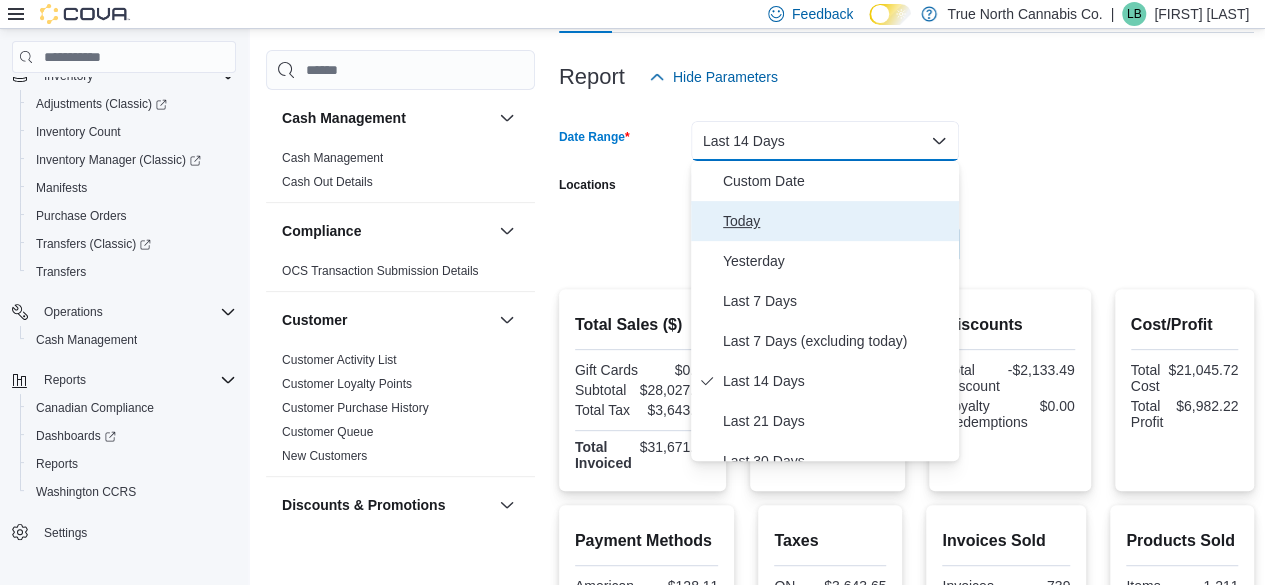 drag, startPoint x: 844, startPoint y: 218, endPoint x: 876, endPoint y: 237, distance: 37.215588 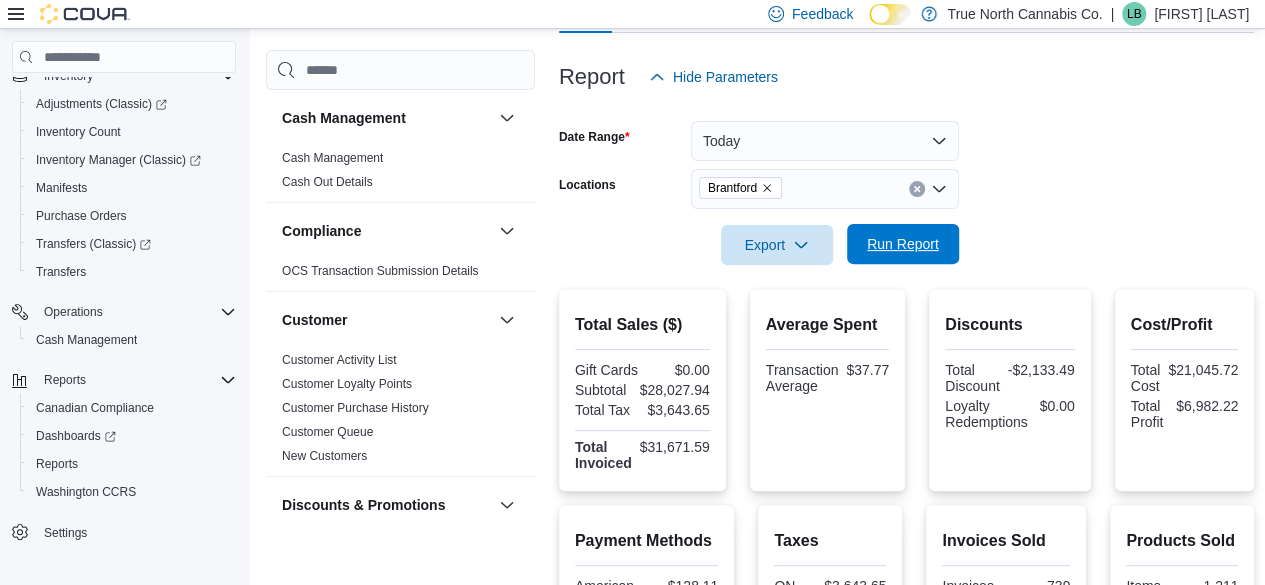 click on "Run Report" at bounding box center [903, 244] 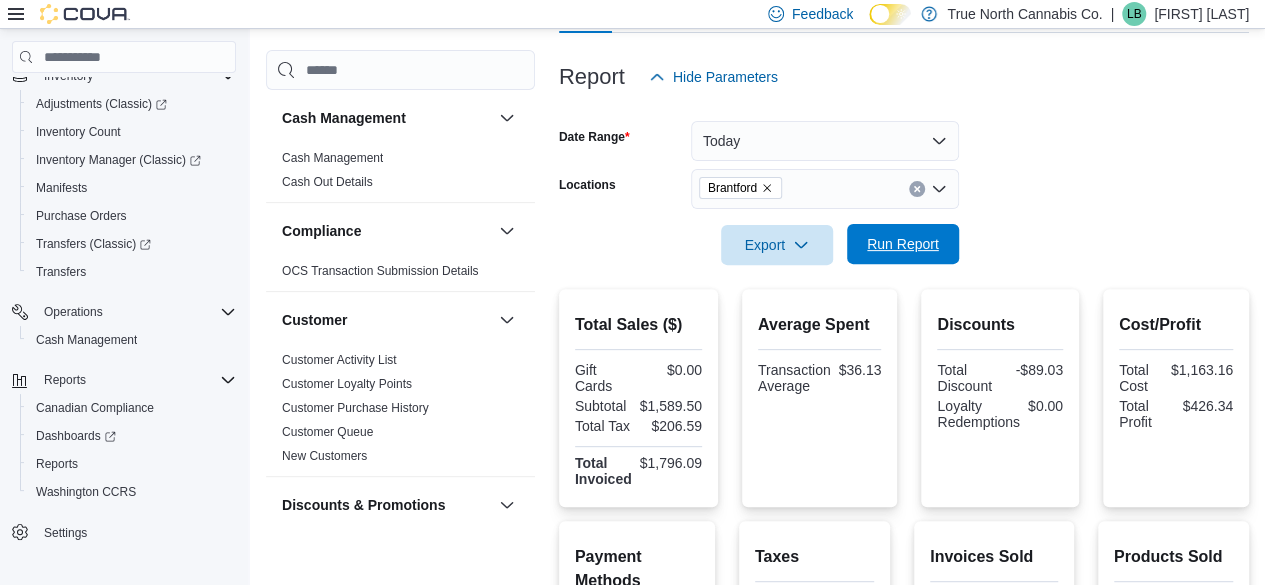 click on "Run Report" at bounding box center (903, 244) 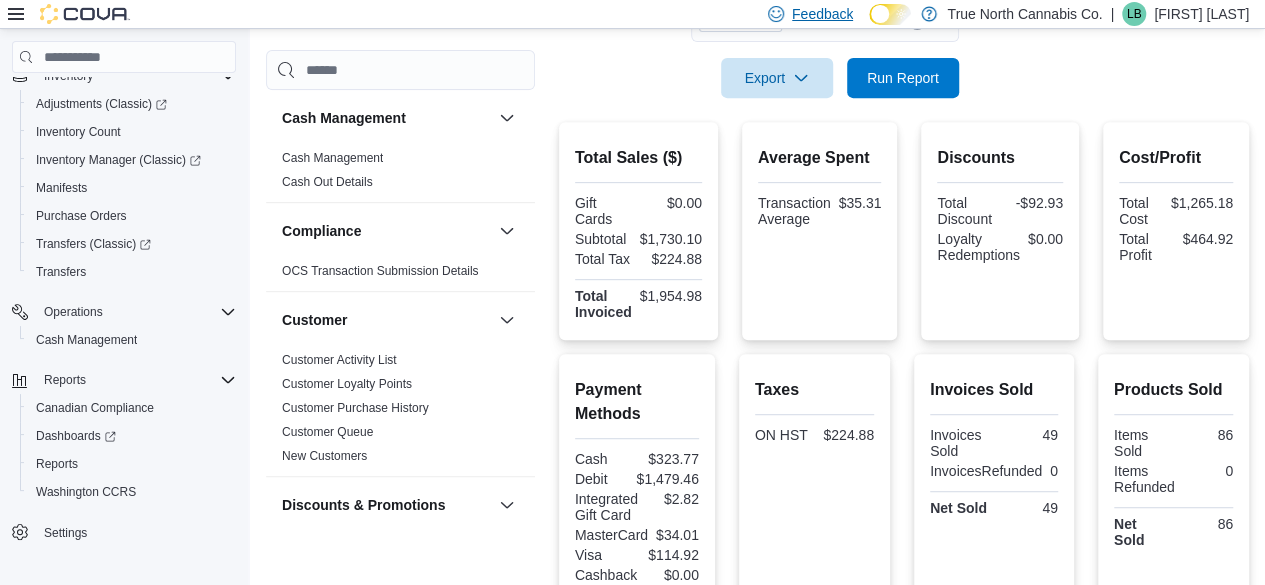 scroll, scrollTop: 358, scrollLeft: 0, axis: vertical 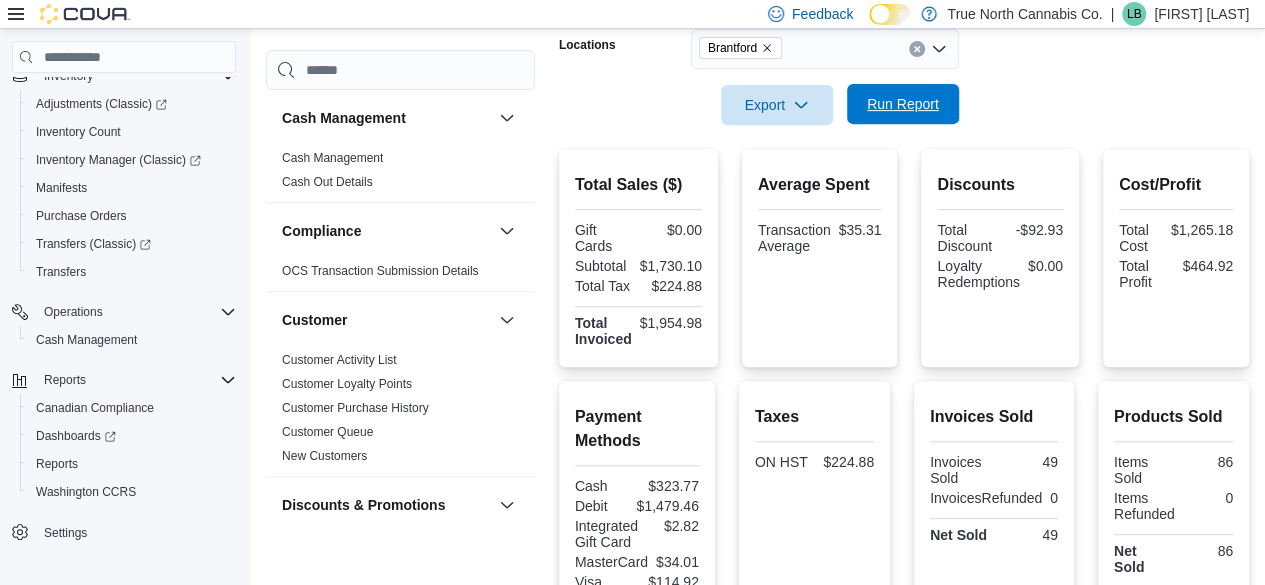 click on "Run Report" at bounding box center (903, 104) 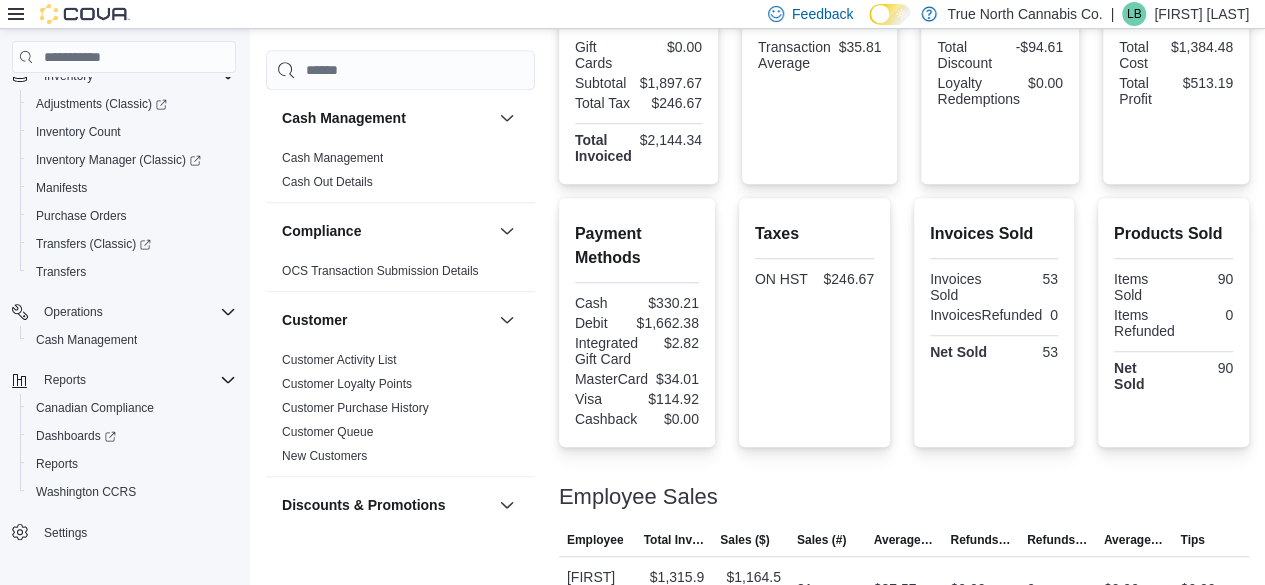 scroll, scrollTop: 458, scrollLeft: 0, axis: vertical 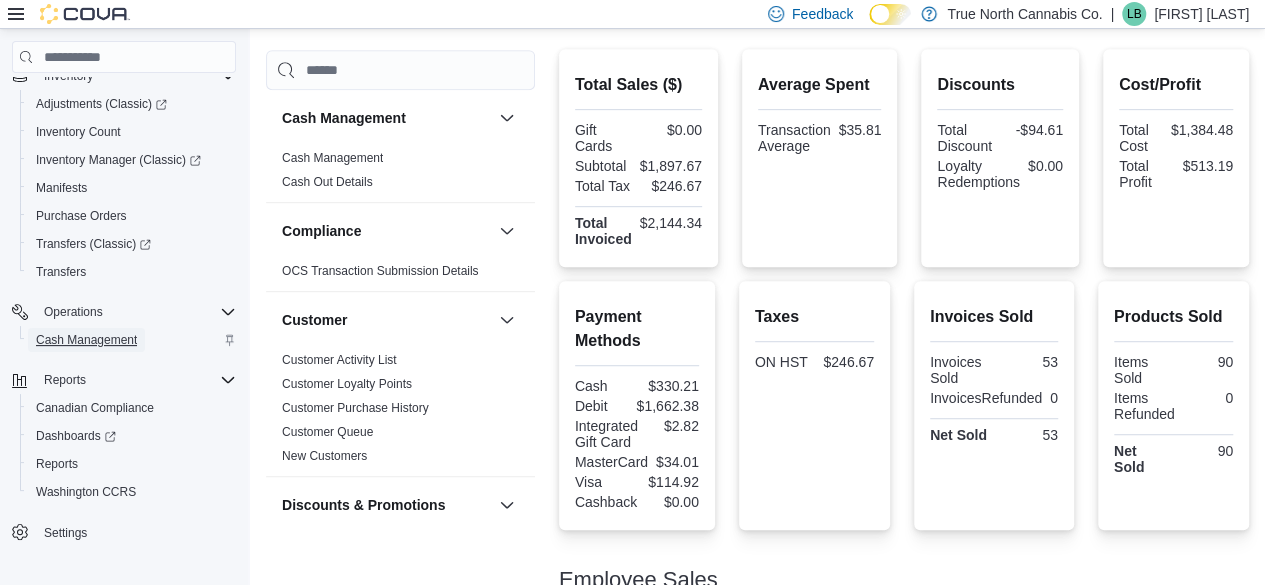 click on "Cash Management" at bounding box center (86, 340) 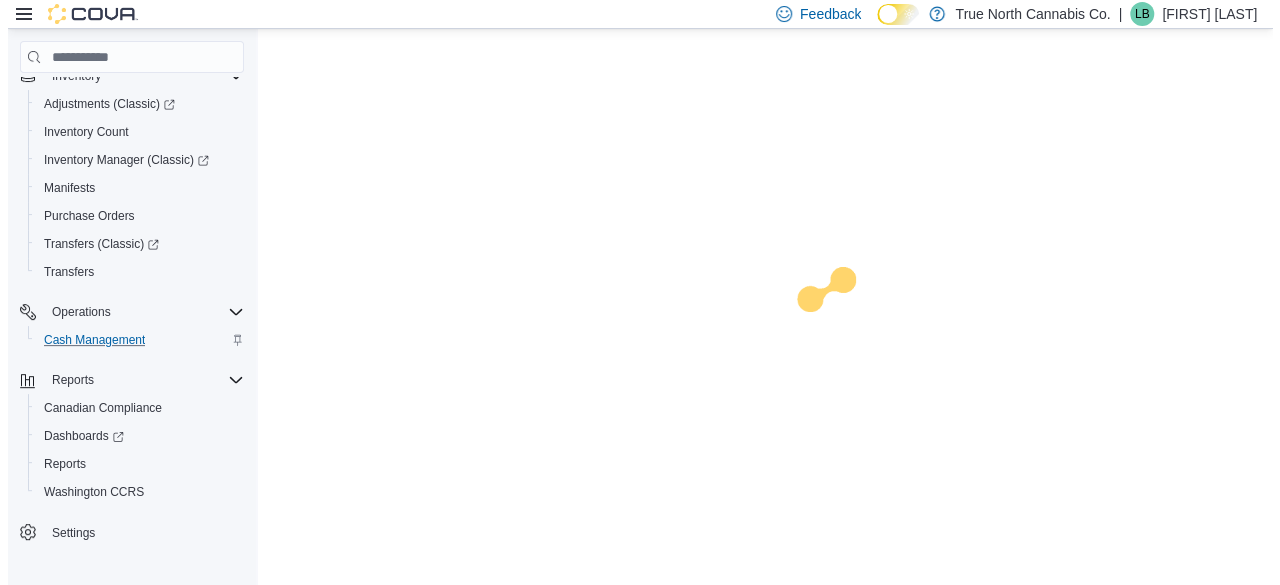 scroll, scrollTop: 0, scrollLeft: 0, axis: both 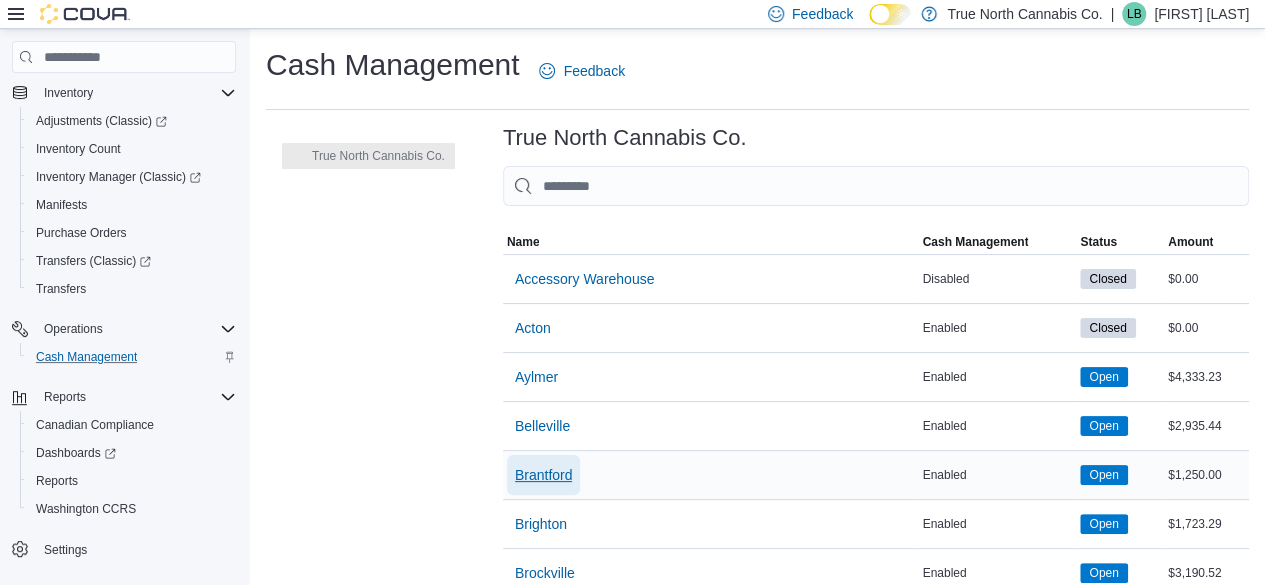click on "Brantford" at bounding box center [544, 475] 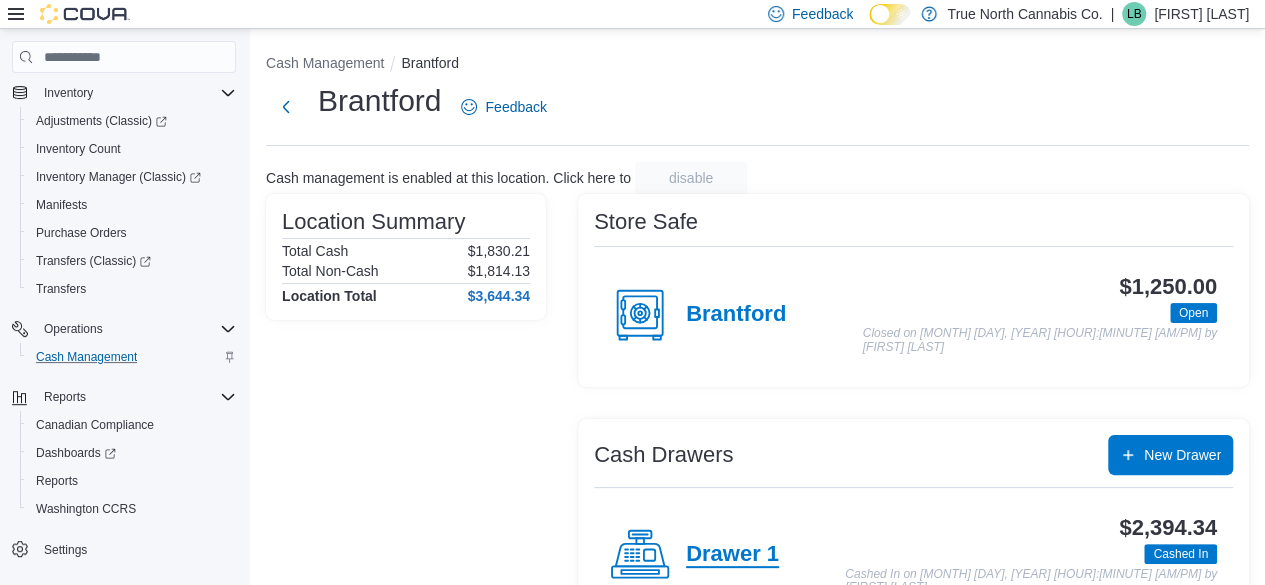 click on "Drawer 1" at bounding box center (732, 555) 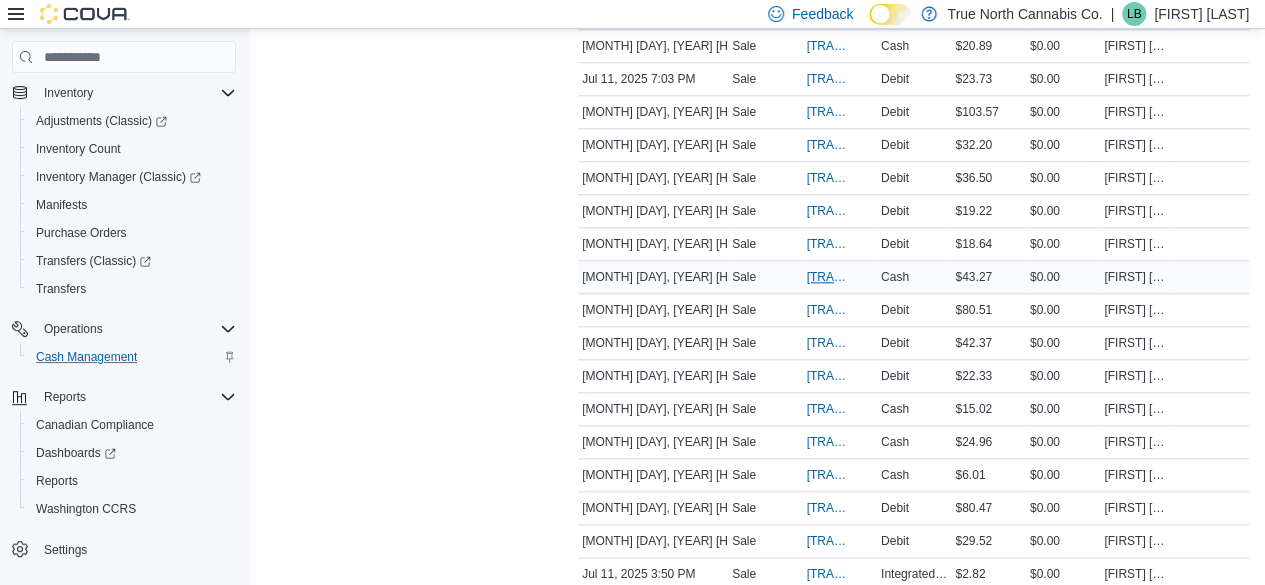 scroll, scrollTop: 1000, scrollLeft: 0, axis: vertical 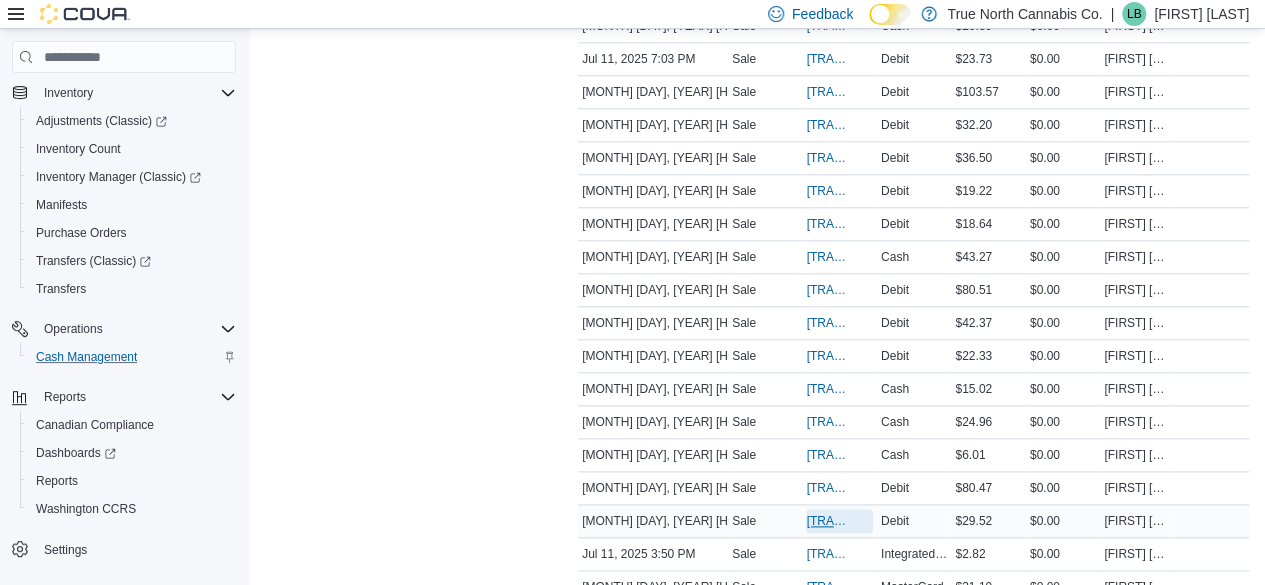 click on "[TRANSACTION_ID]" at bounding box center (829, 521) 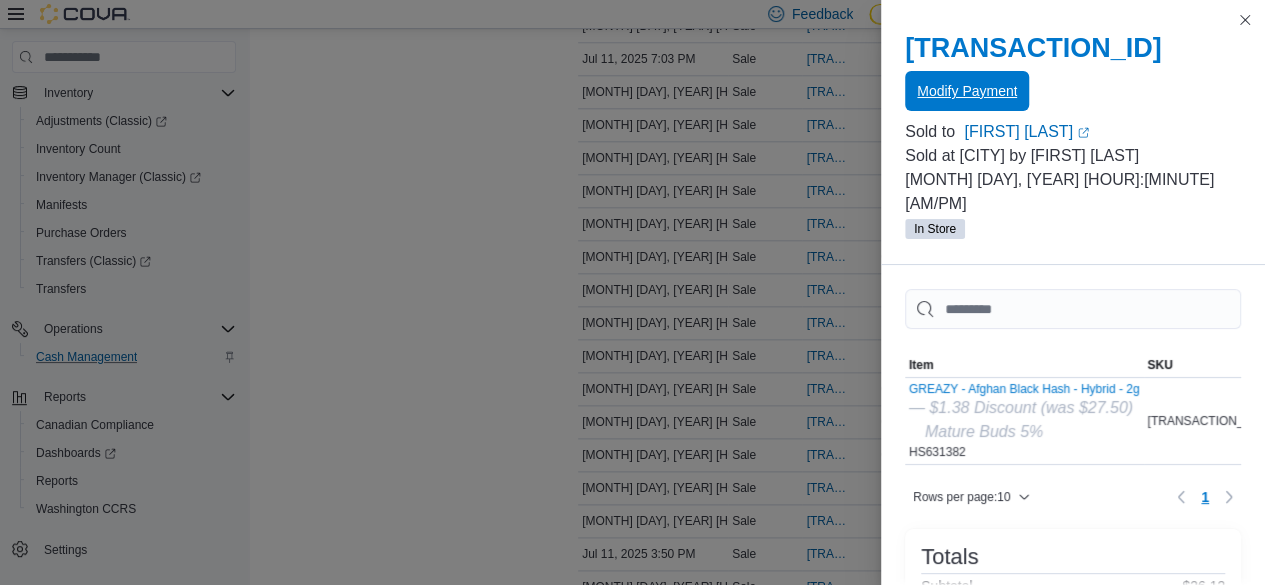 click on "Modify Payment" at bounding box center [967, 91] 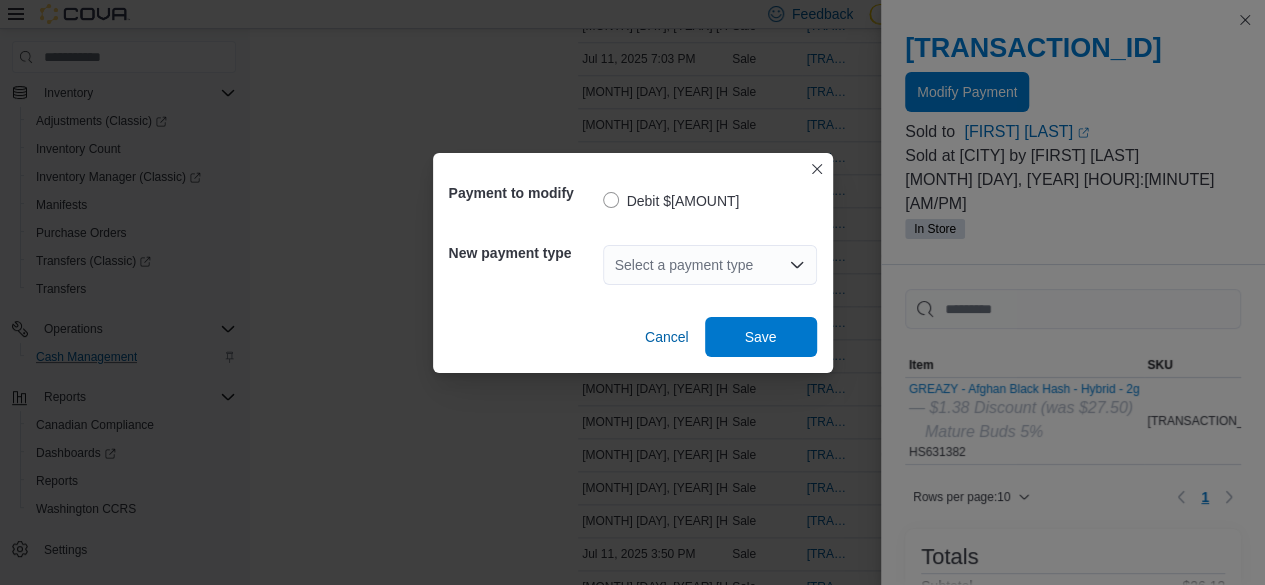 click on "Select a payment type" at bounding box center [710, 265] 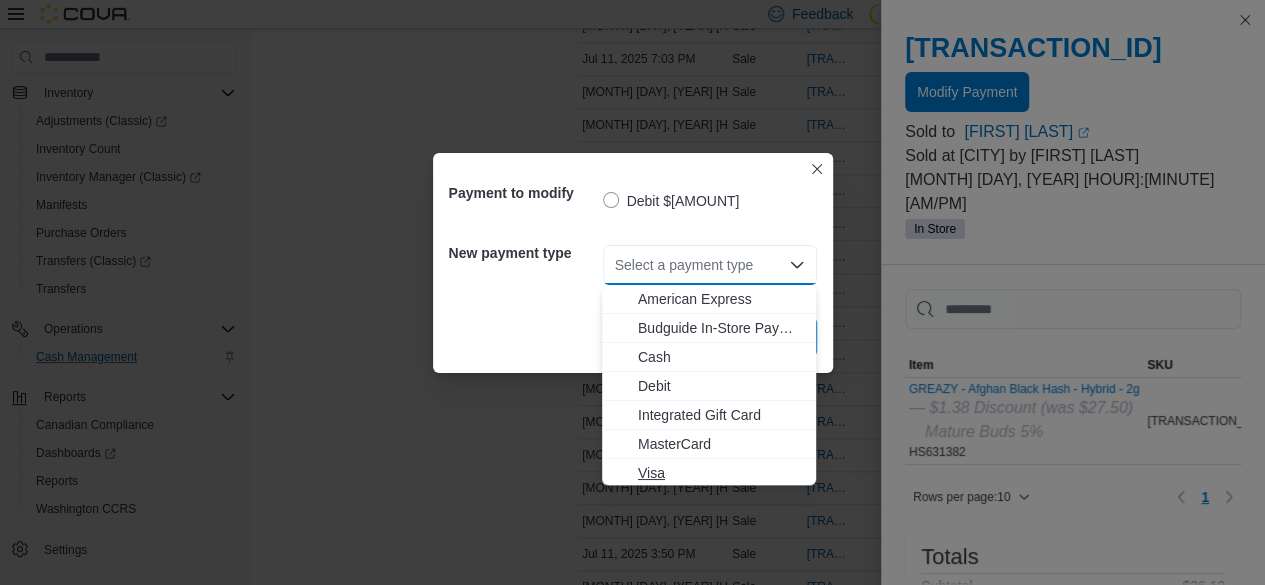 click on "Visa" at bounding box center [721, 473] 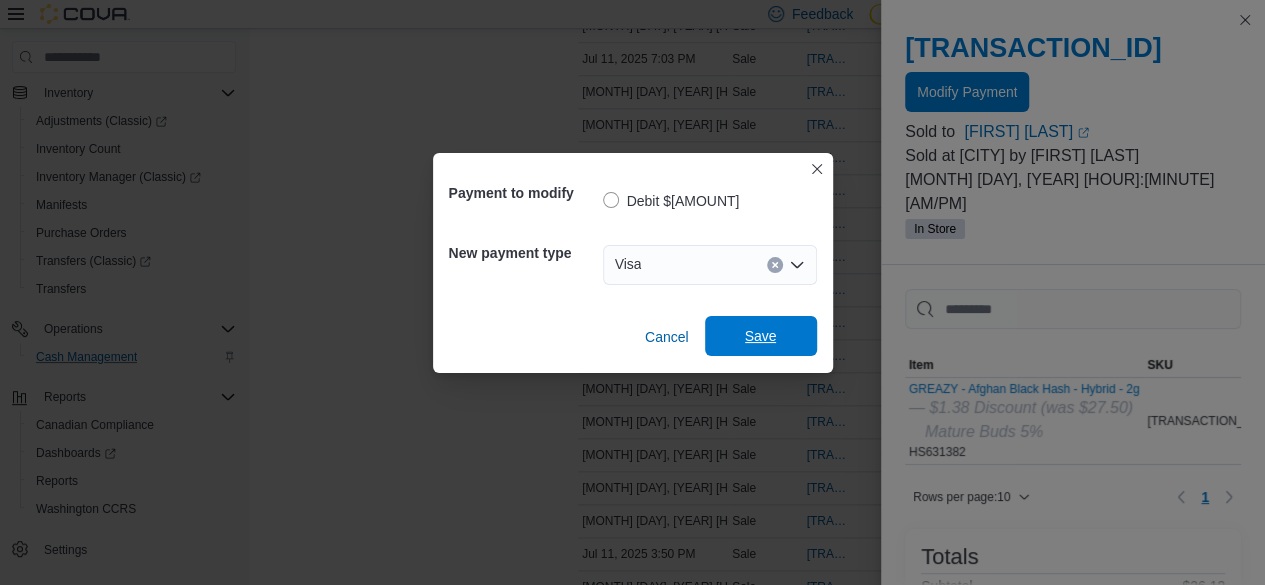 click on "Save" at bounding box center (761, 336) 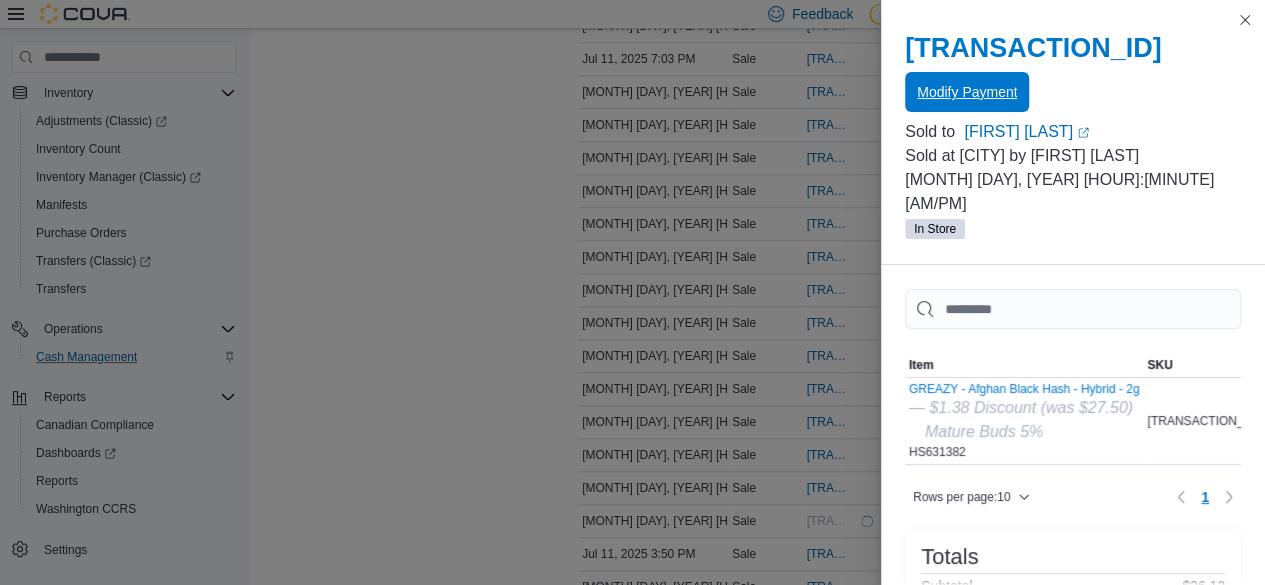 scroll, scrollTop: 0, scrollLeft: 0, axis: both 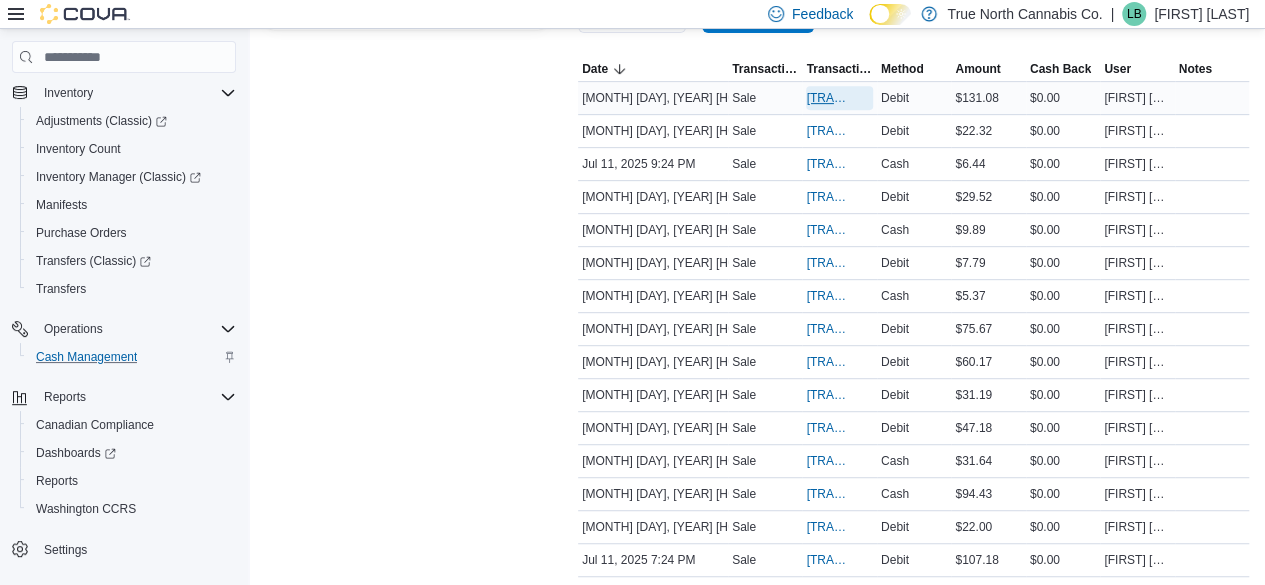 click on "[TRANSACTION_ID]" at bounding box center (829, 98) 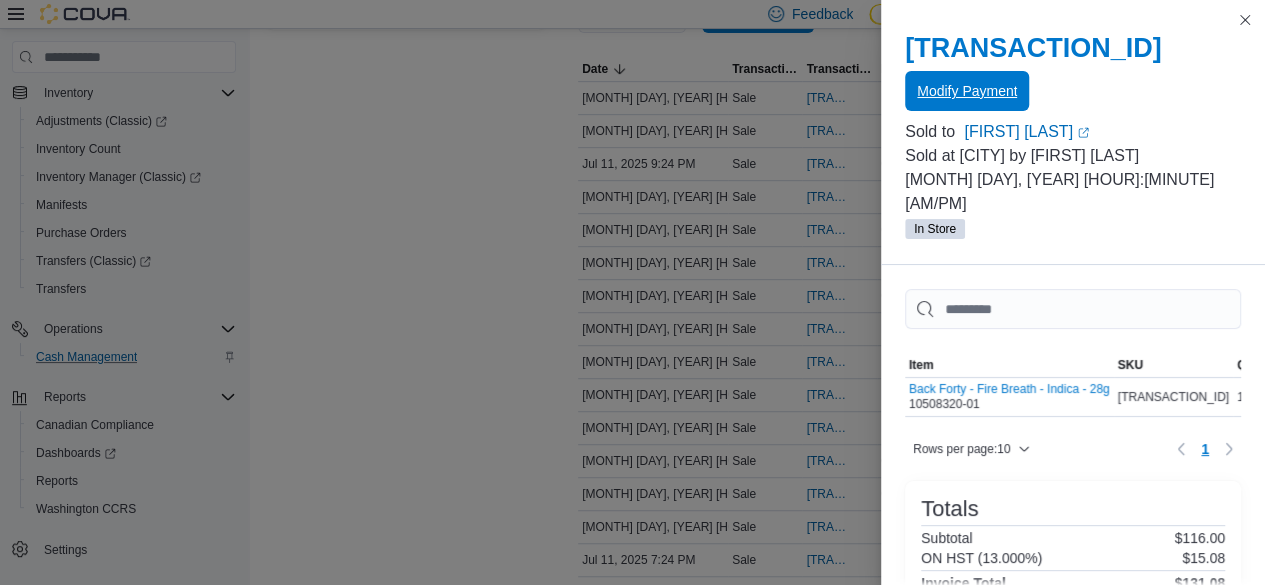 click on "Modify Payment" at bounding box center [967, 91] 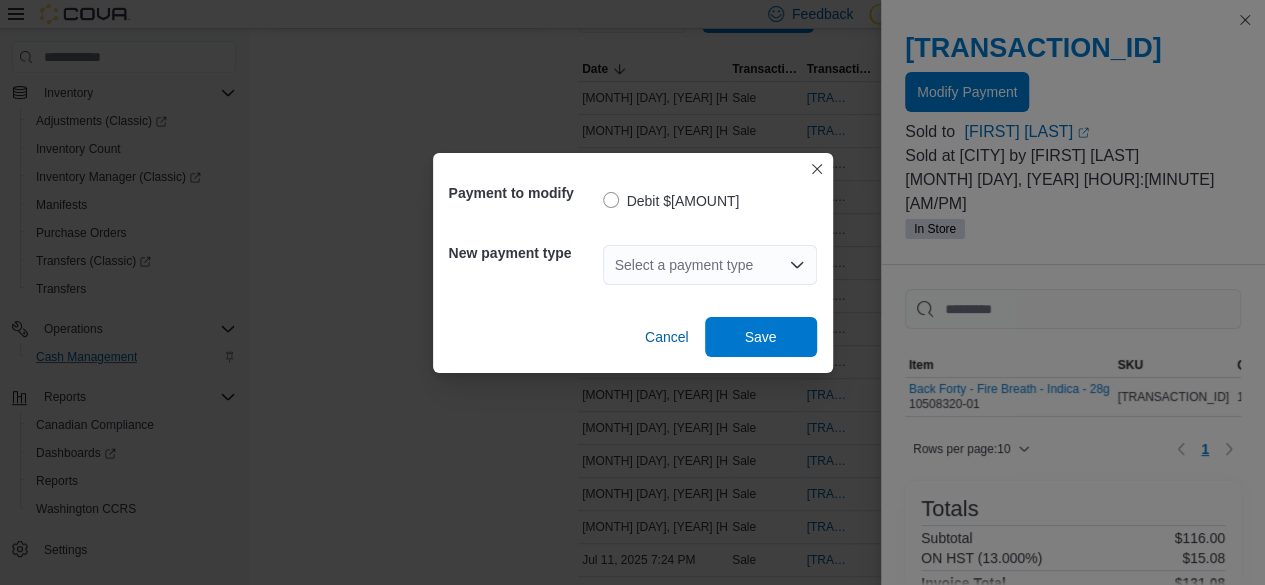 click on "Select a payment type" at bounding box center [710, 265] 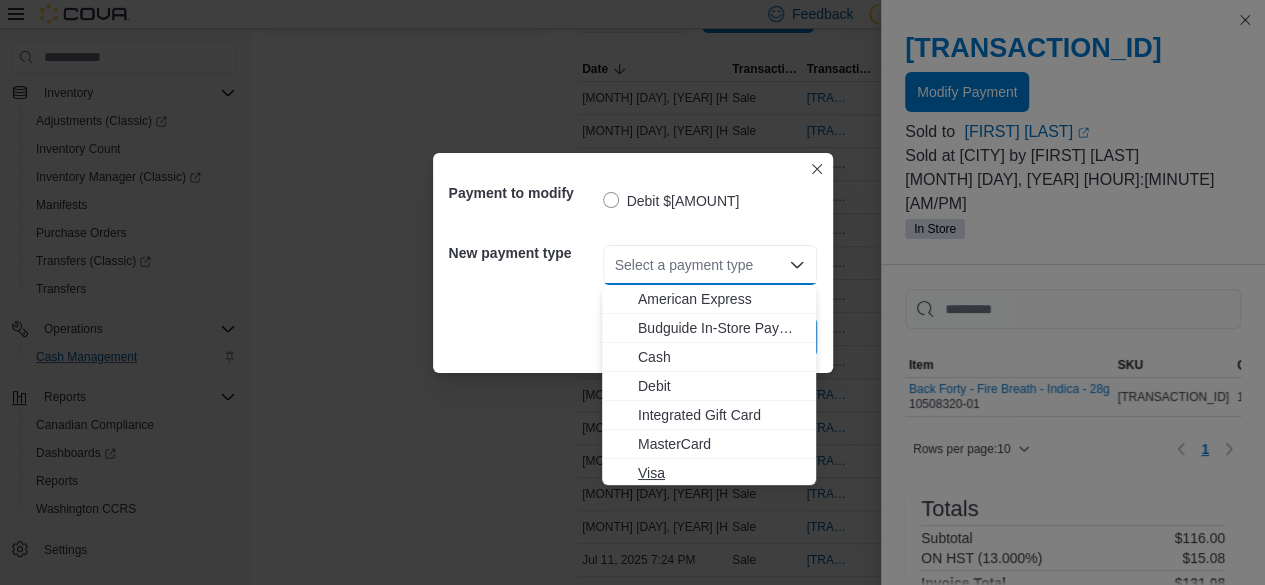 click on "Visa" at bounding box center (721, 473) 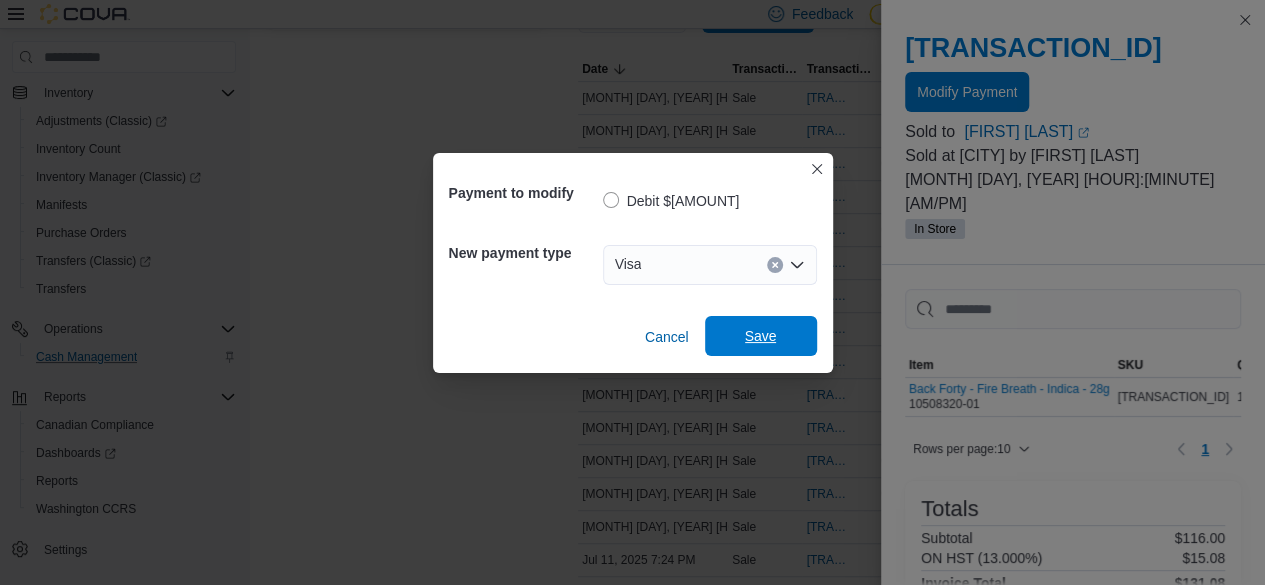click on "Save" at bounding box center [761, 336] 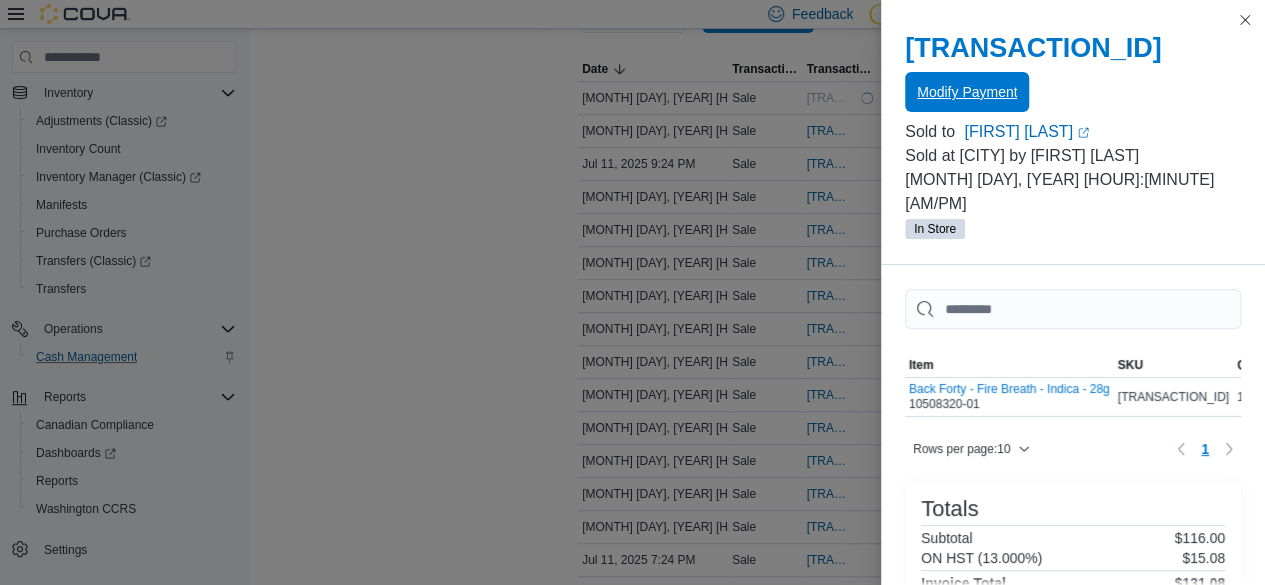 scroll, scrollTop: 0, scrollLeft: 0, axis: both 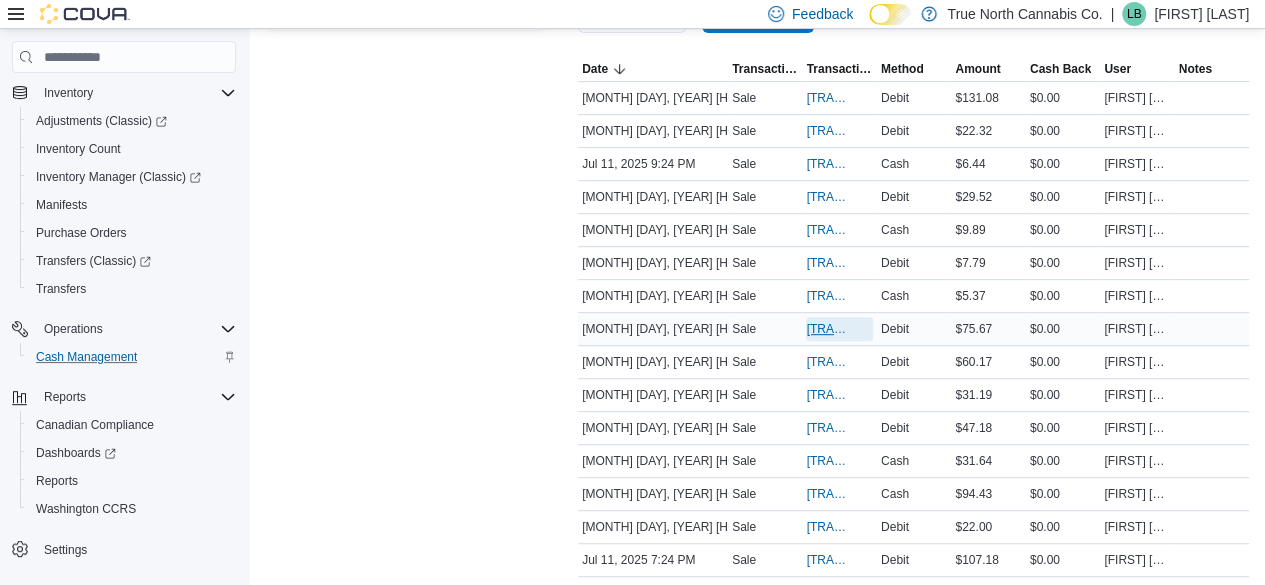 click on "[TRANSACTION_ID]" at bounding box center [839, 329] 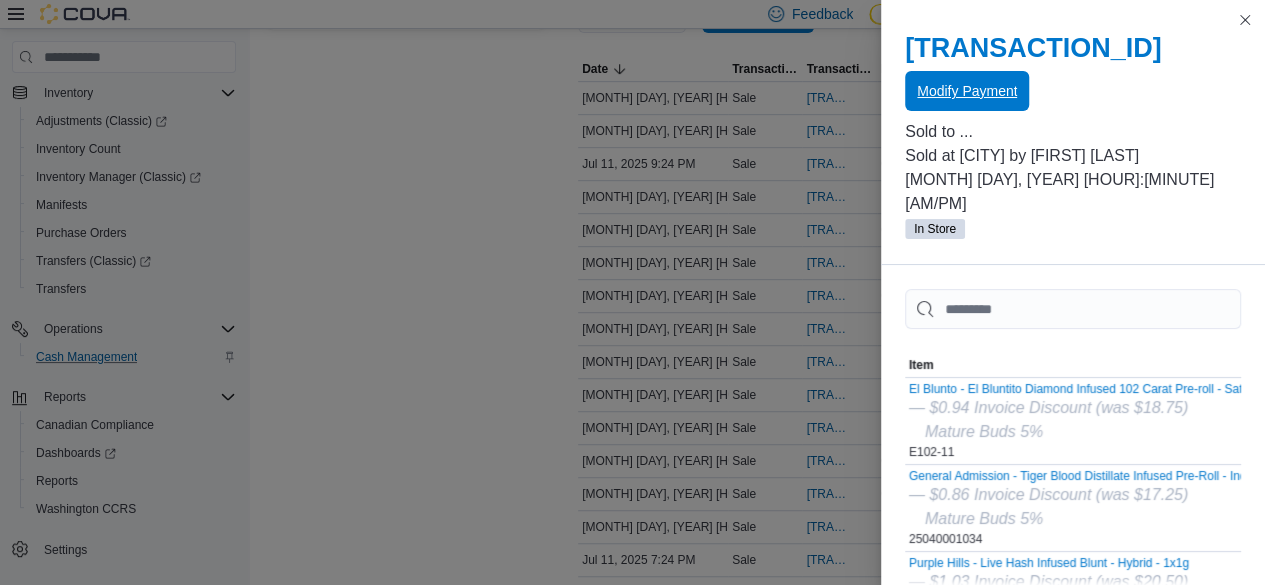 click on "Modify Payment" at bounding box center [967, 91] 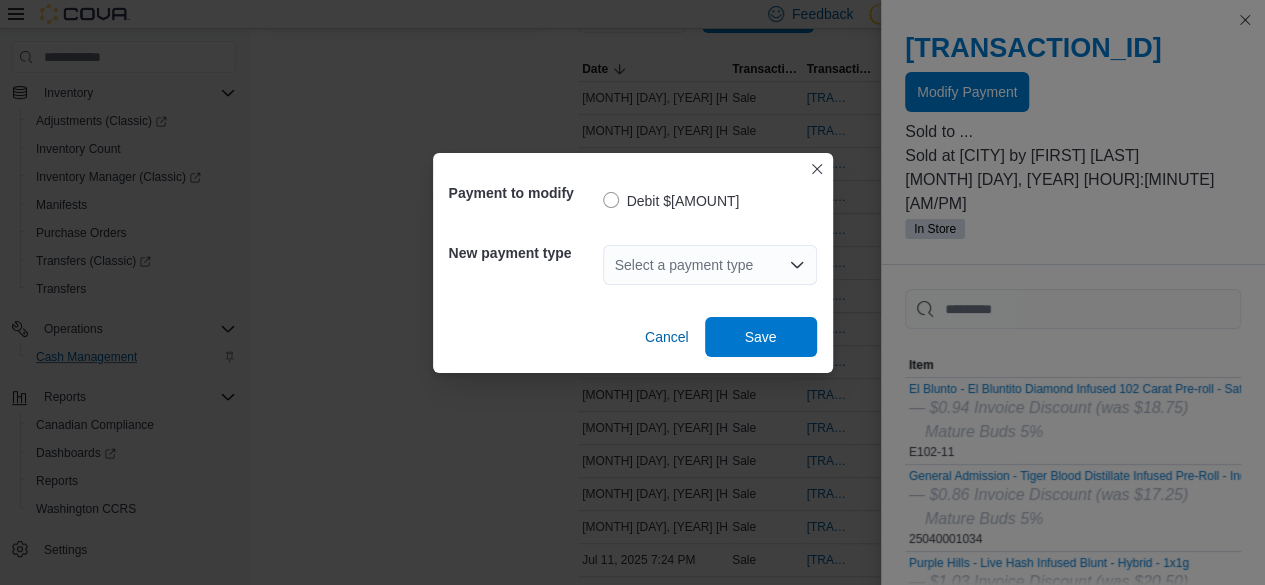click on "Select a payment type" at bounding box center (710, 265) 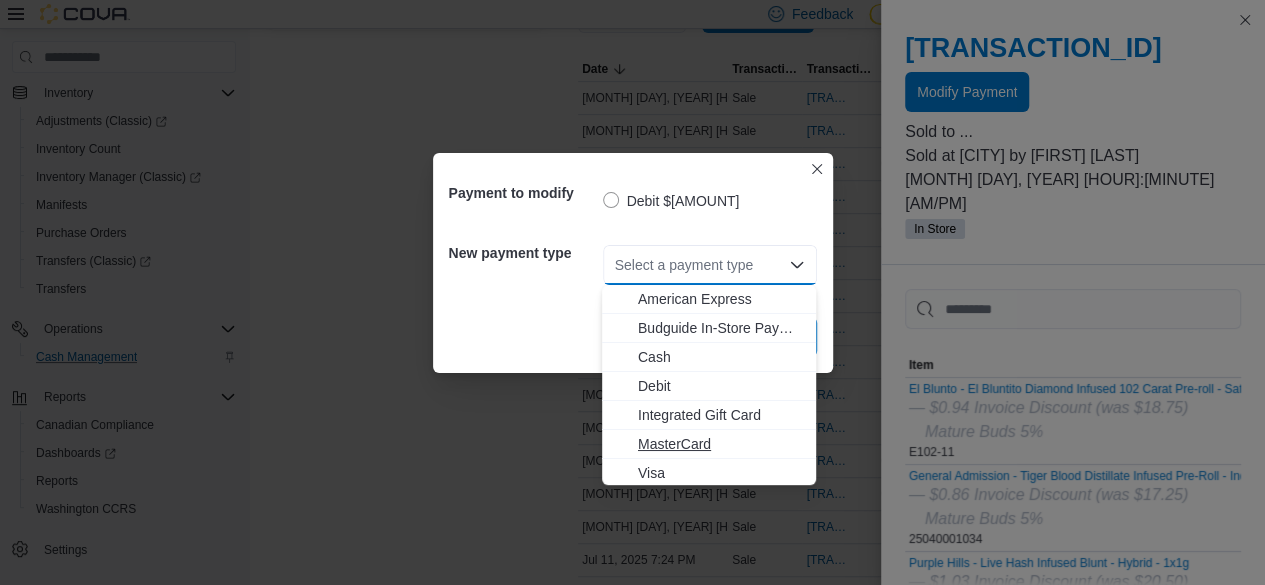 click on "MasterCard" at bounding box center (721, 444) 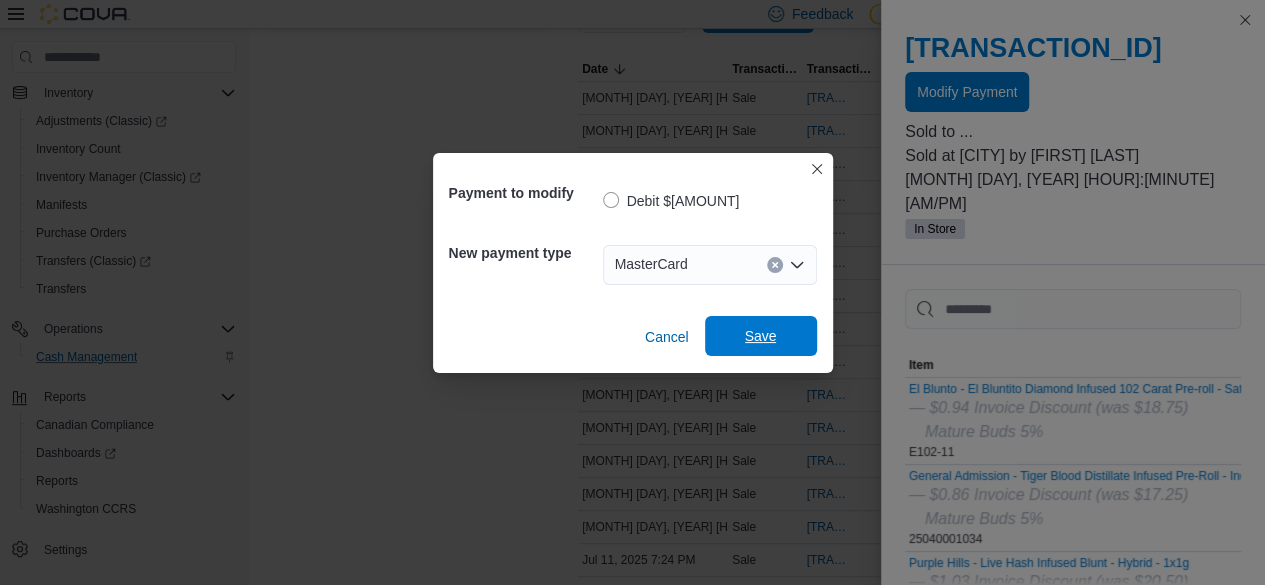 click on "Save" at bounding box center [761, 336] 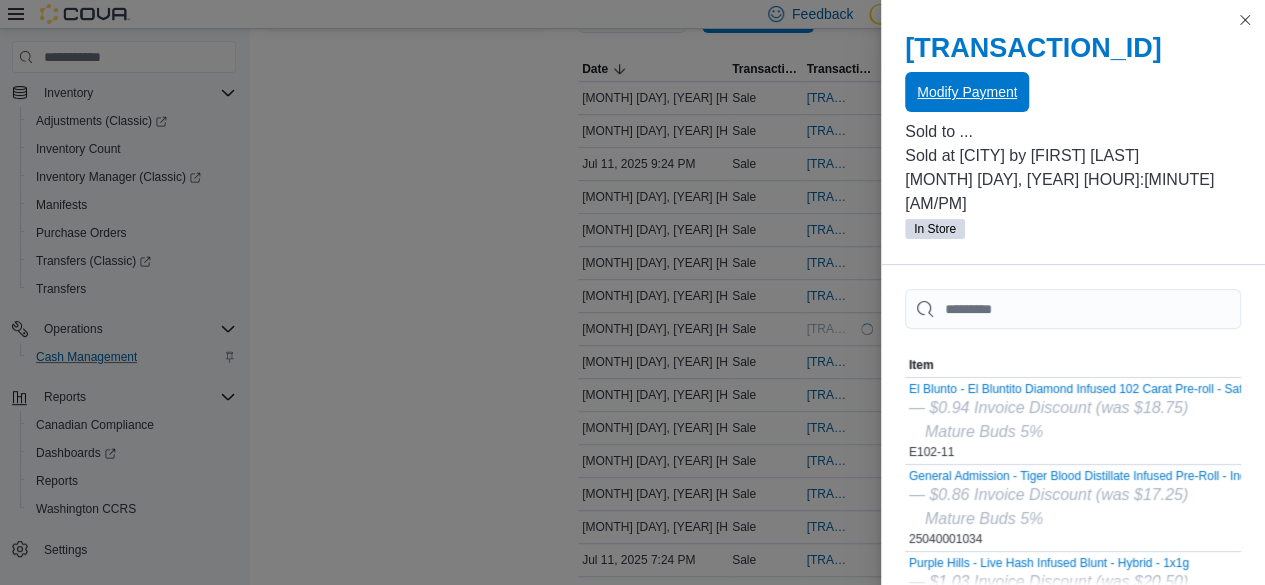 scroll, scrollTop: 0, scrollLeft: 0, axis: both 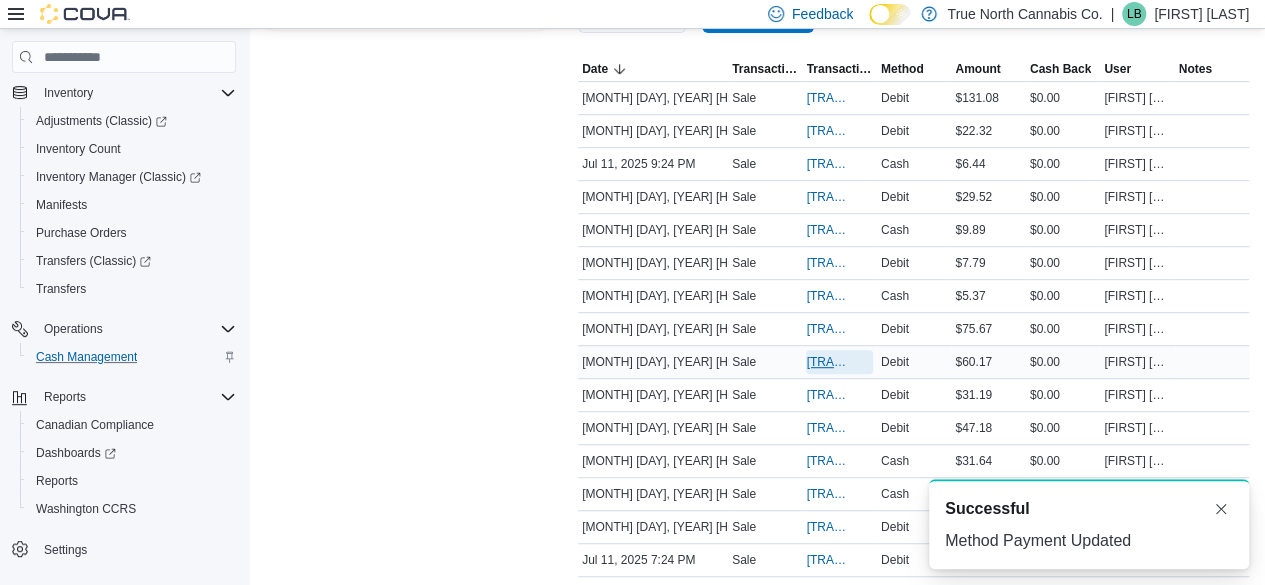click on "[TRANSACTION_ID]" at bounding box center [829, 362] 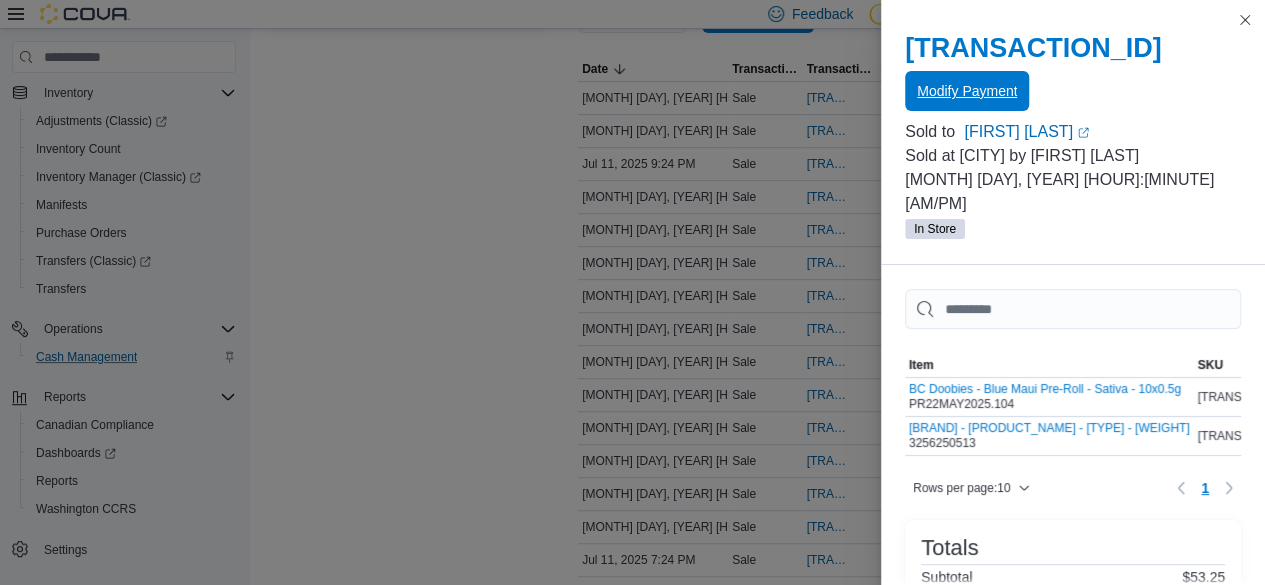 click on "Modify Payment" at bounding box center (967, 91) 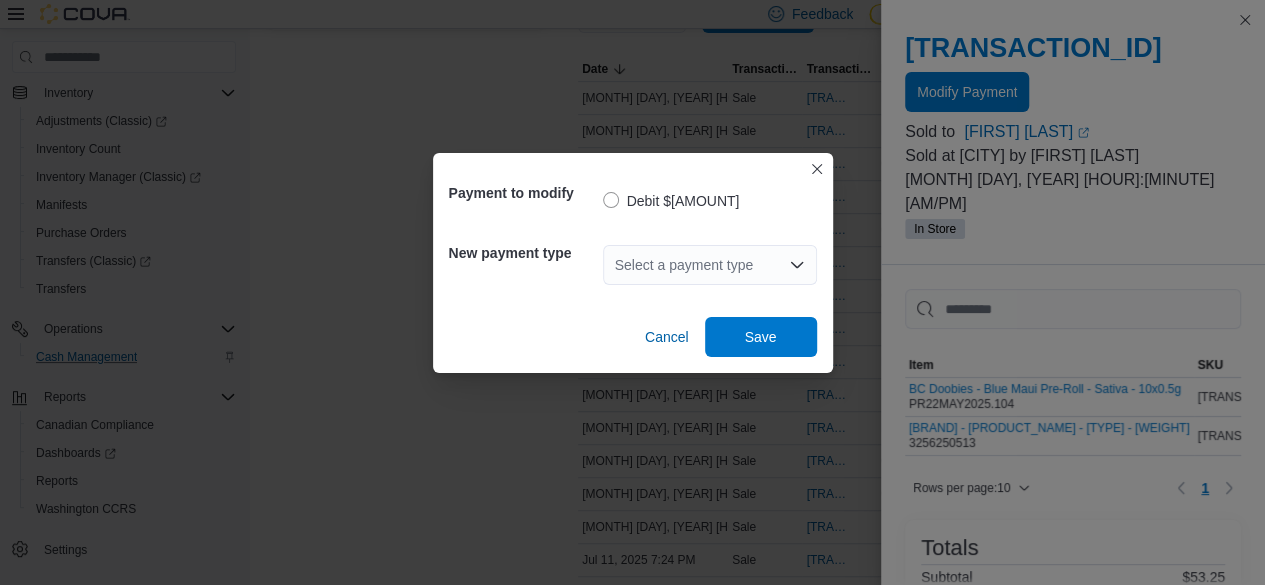 click on "Cancel Save" at bounding box center [633, 329] 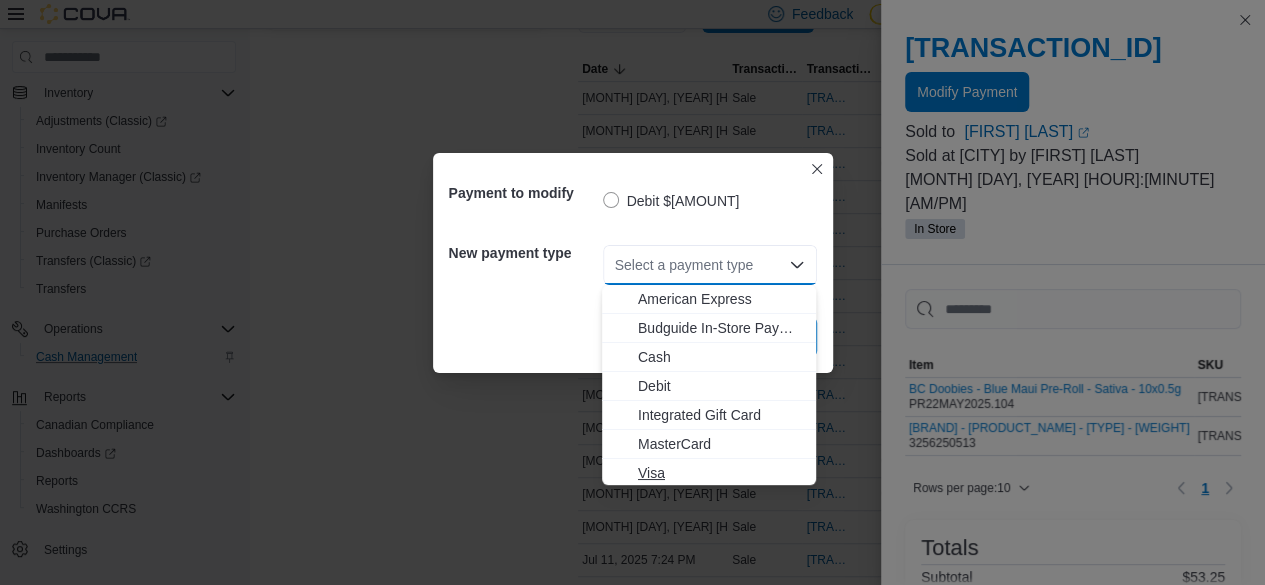 click on "Visa" at bounding box center [721, 473] 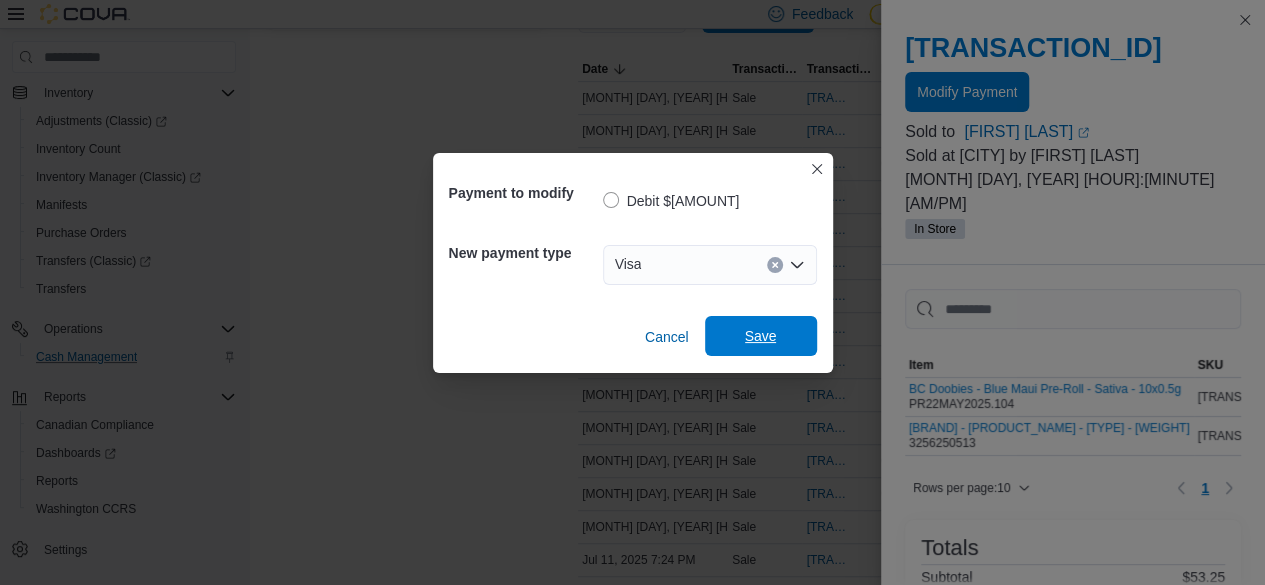click on "Save" at bounding box center [761, 336] 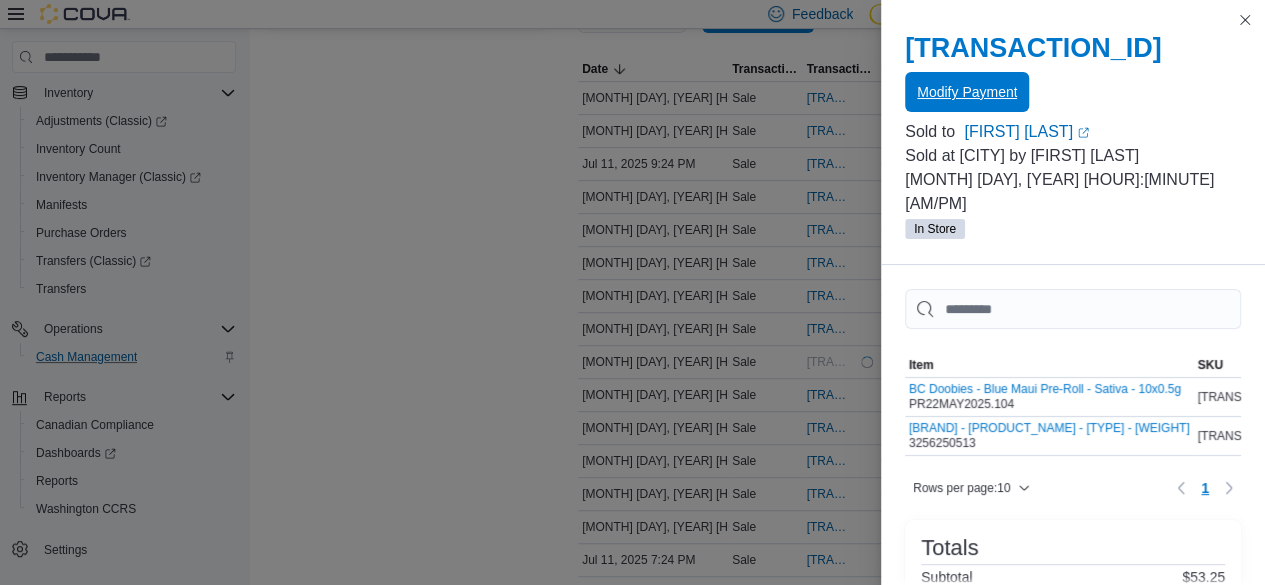 scroll, scrollTop: 0, scrollLeft: 0, axis: both 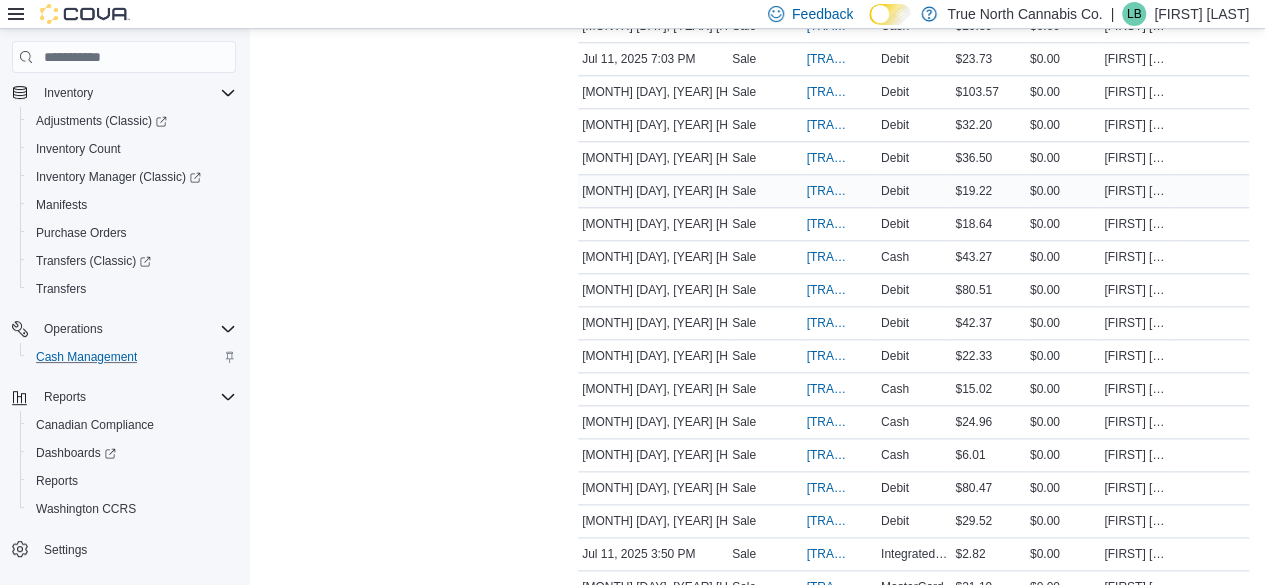 click on "Sale" at bounding box center [765, 191] 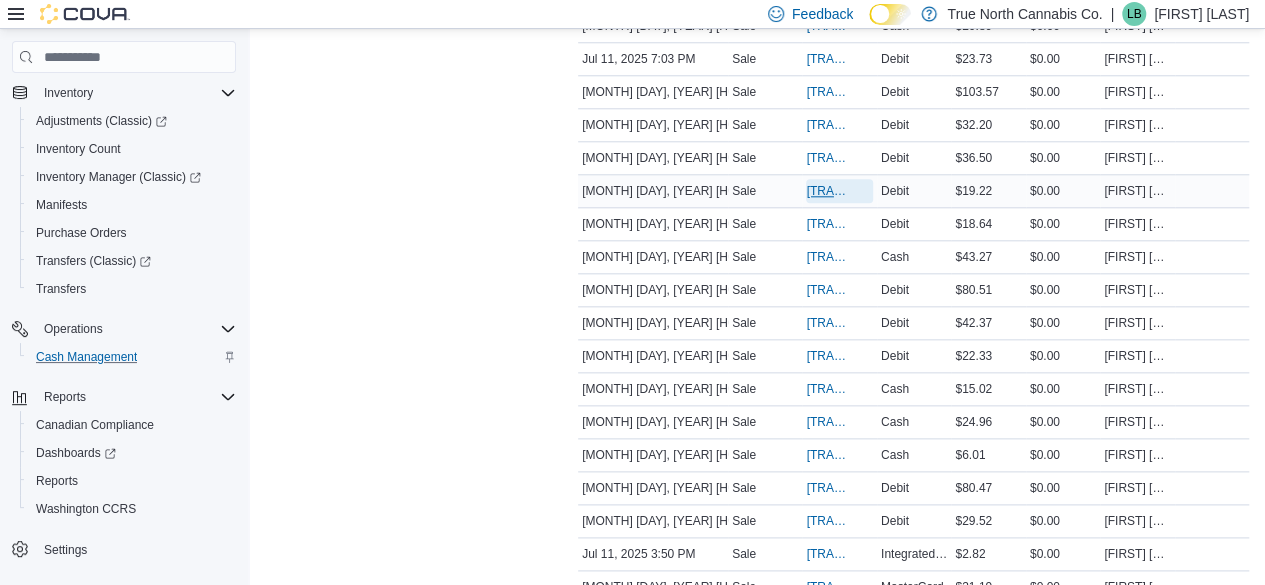 click on "[TRANSACTION_ID]" at bounding box center (829, 191) 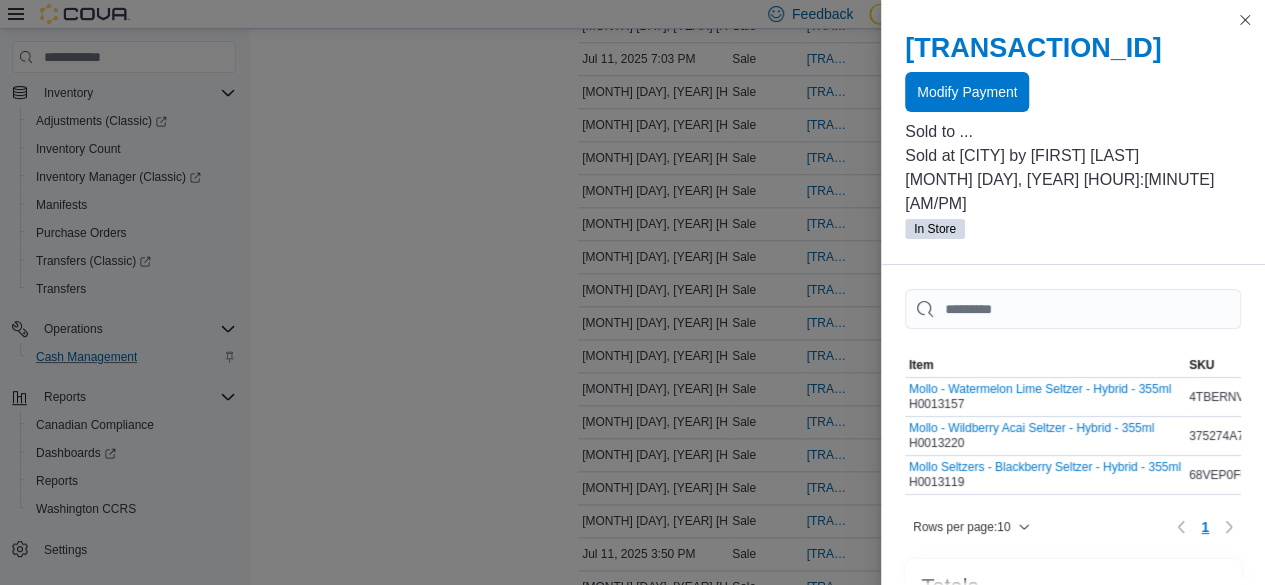 click on "[TRANSACTION_ID] Modify Payment" at bounding box center [1073, 72] 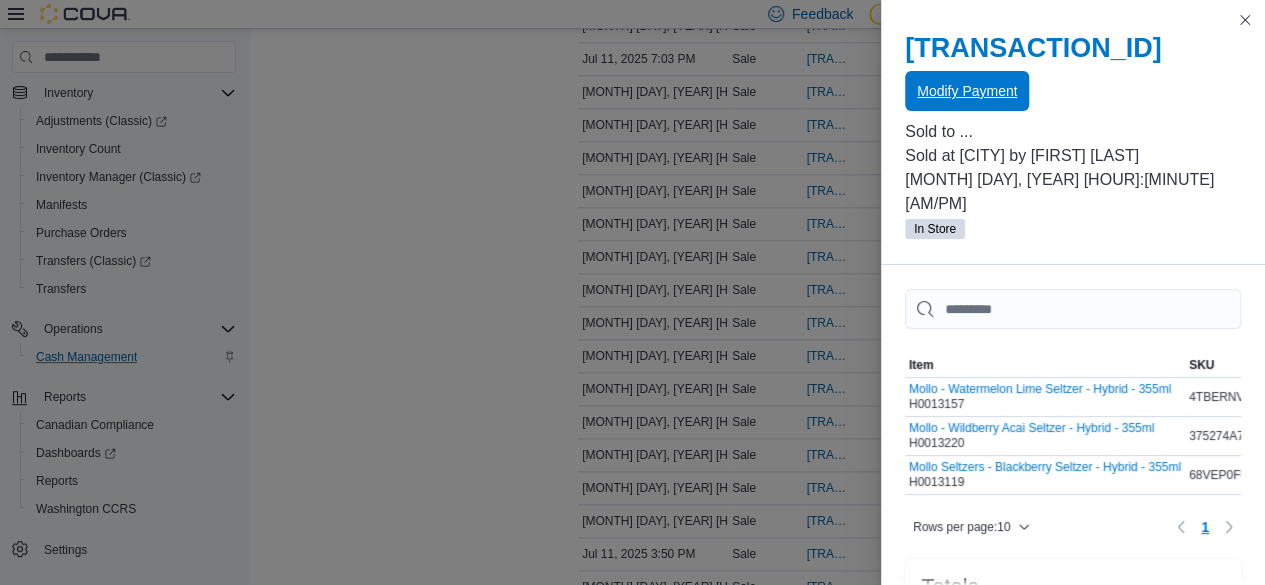 click on "Modify Payment" at bounding box center (967, 91) 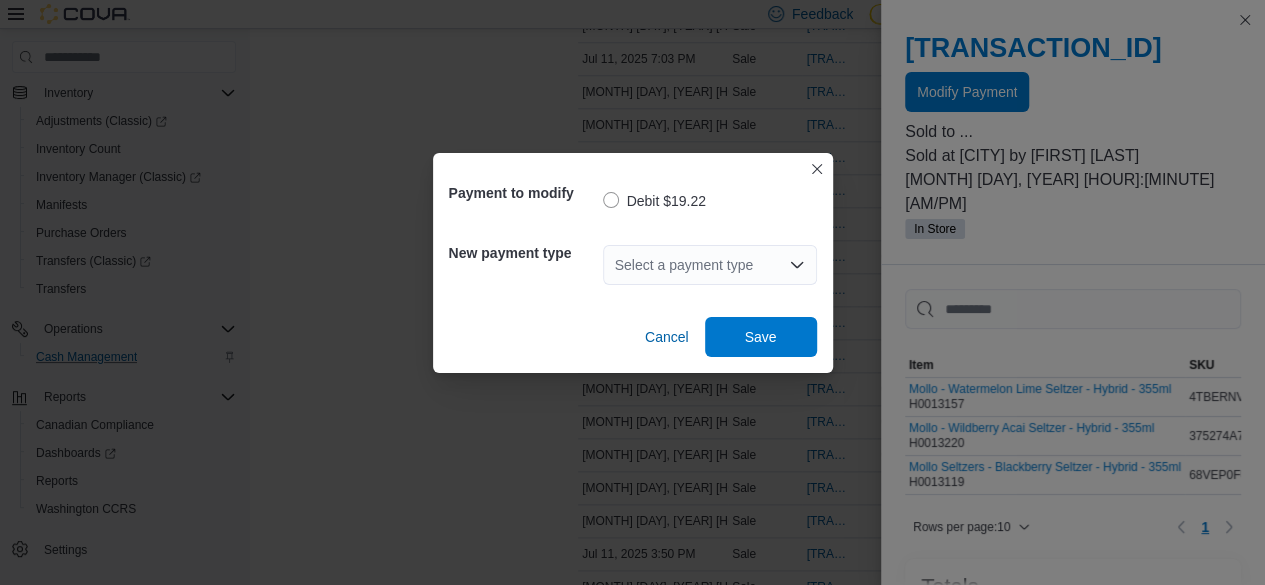 click on "Select a payment type" at bounding box center [710, 265] 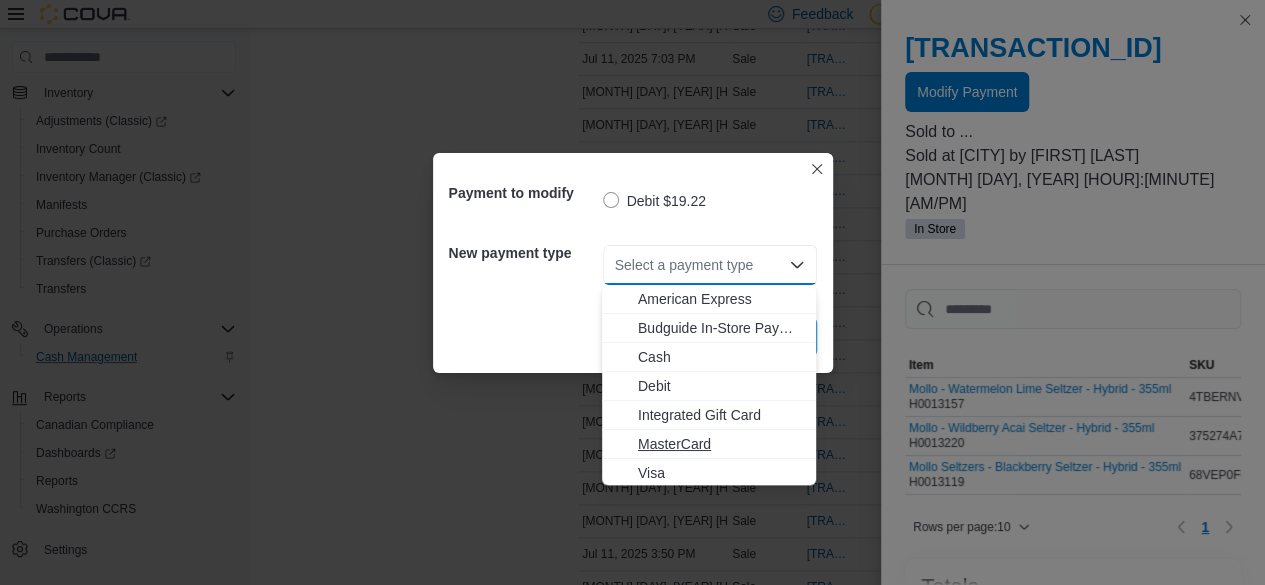 click on "MasterCard" at bounding box center [721, 444] 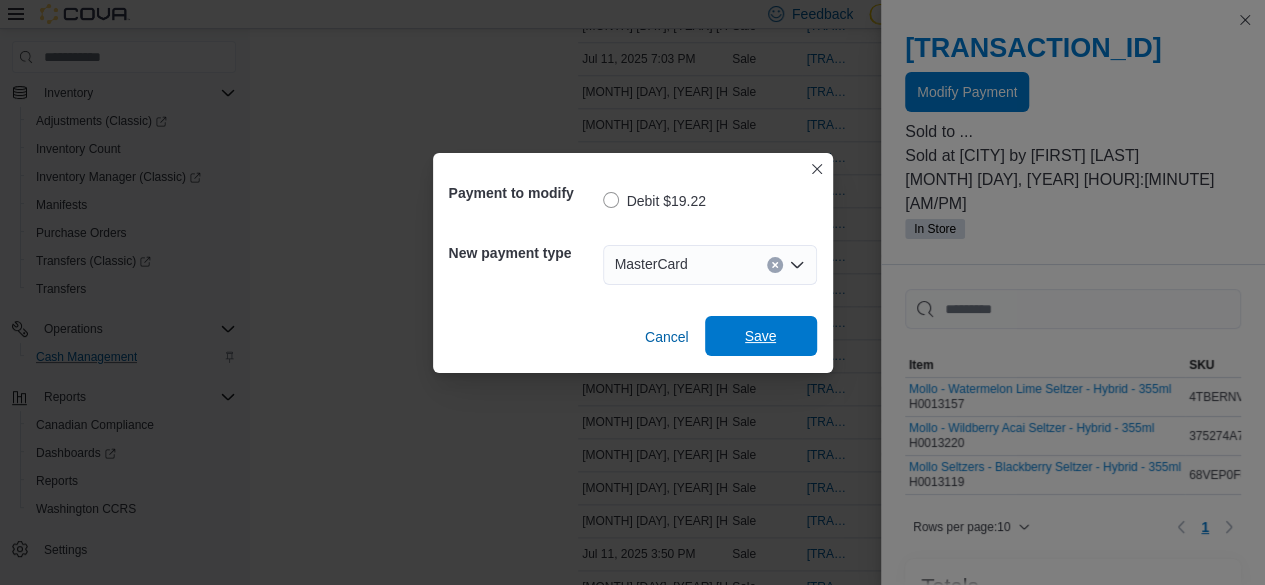 click on "Save" at bounding box center (761, 336) 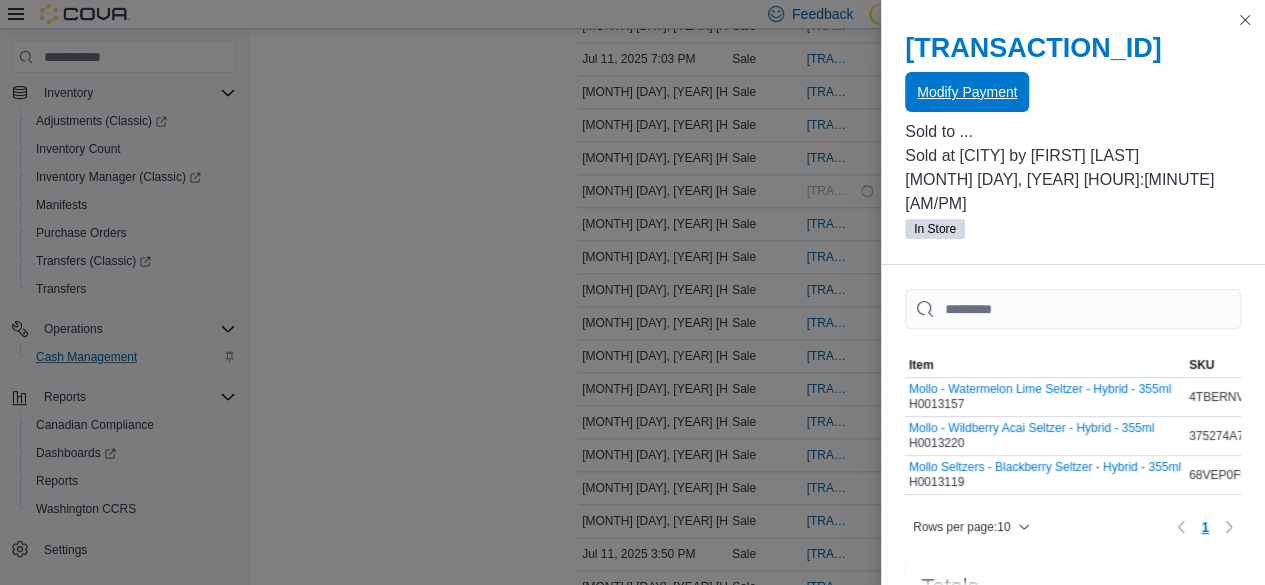 scroll, scrollTop: 0, scrollLeft: 0, axis: both 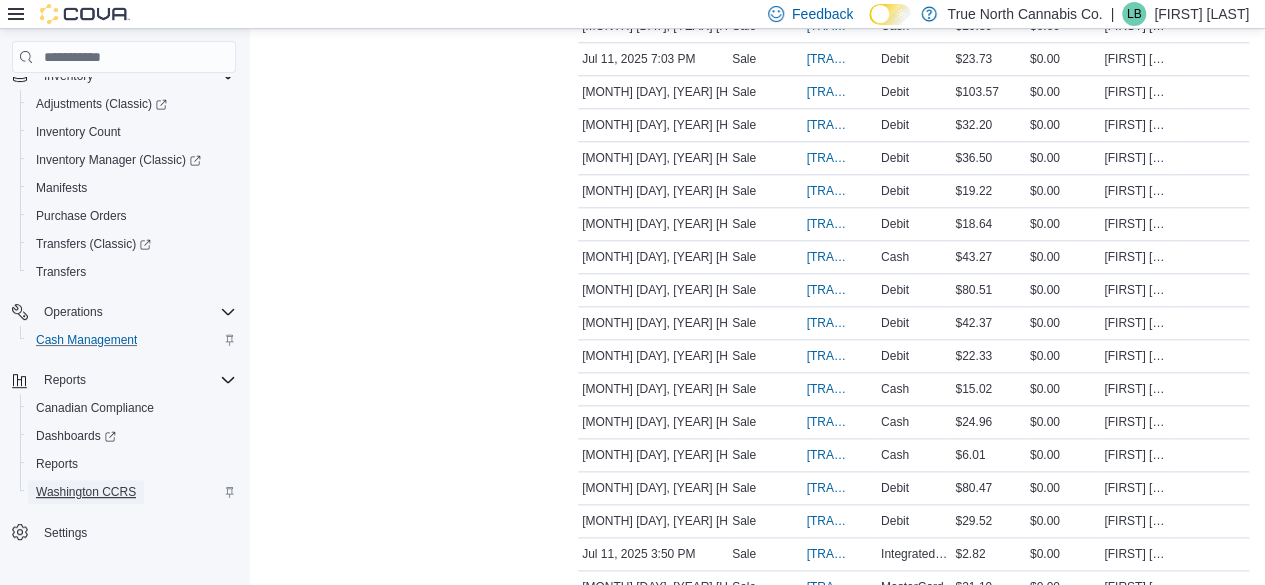 click on "Washington CCRS" at bounding box center [86, 492] 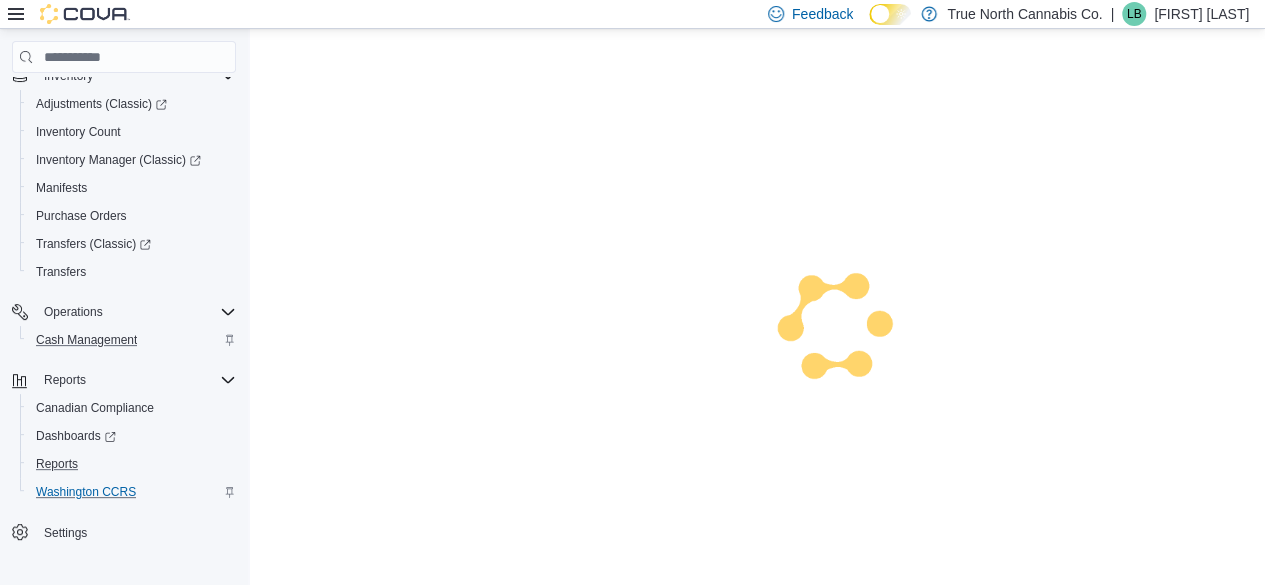 scroll, scrollTop: 0, scrollLeft: 0, axis: both 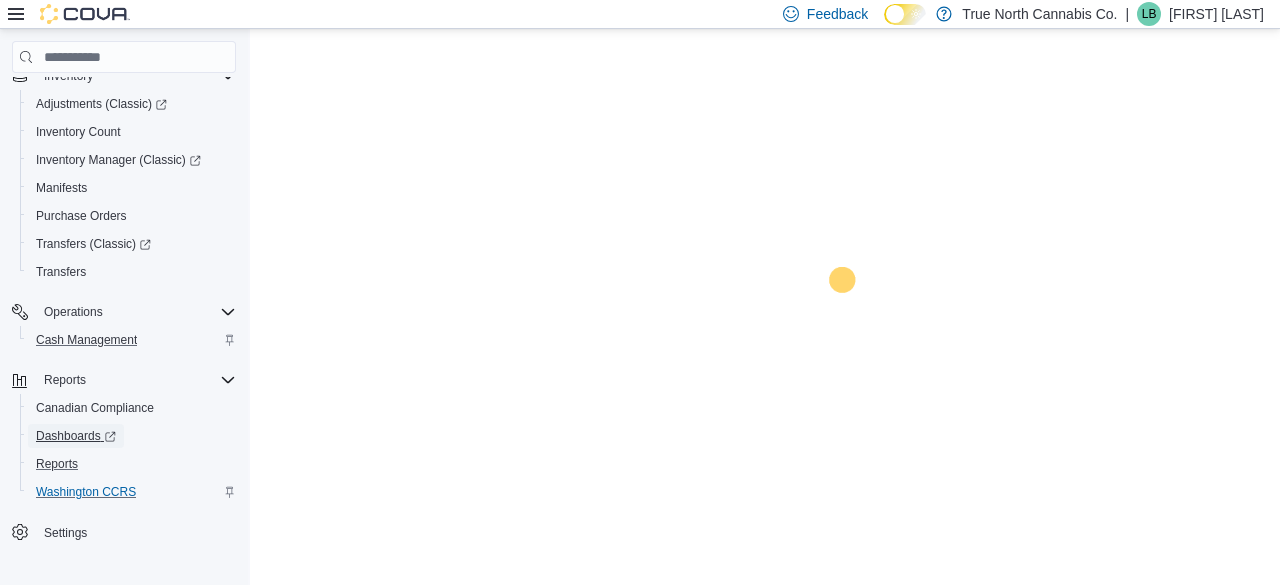click on "[COUNTRY_NAME] Compliance Dashboards Reports [CITY] CCRS" at bounding box center (132, 450) 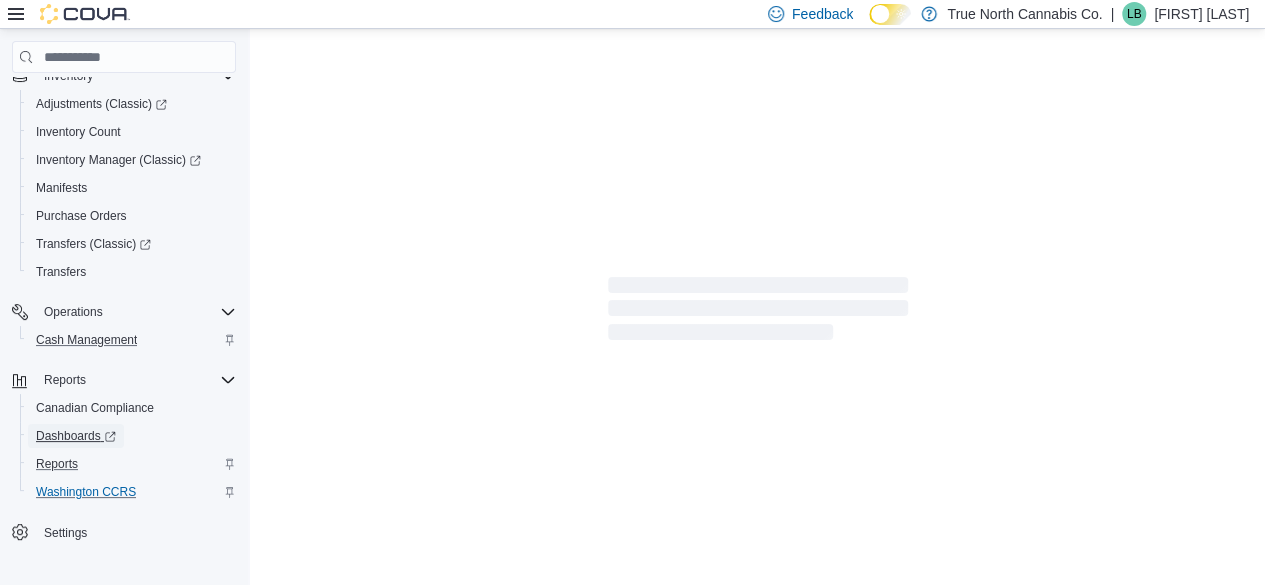 scroll, scrollTop: 197, scrollLeft: 0, axis: vertical 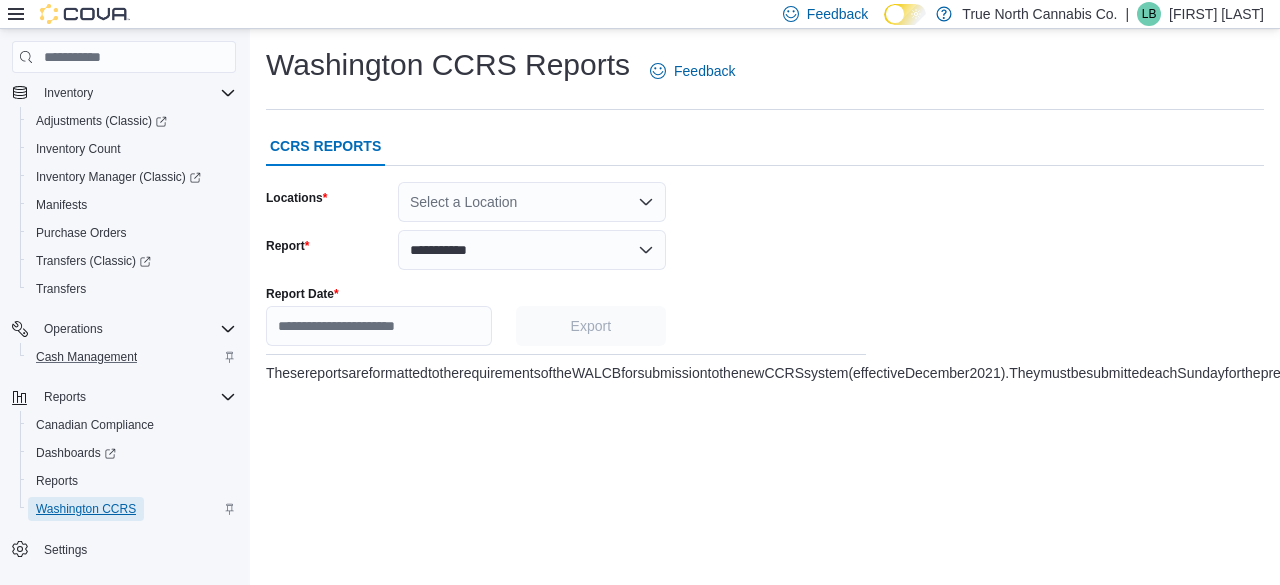 click on "Washington CCRS" at bounding box center [86, 509] 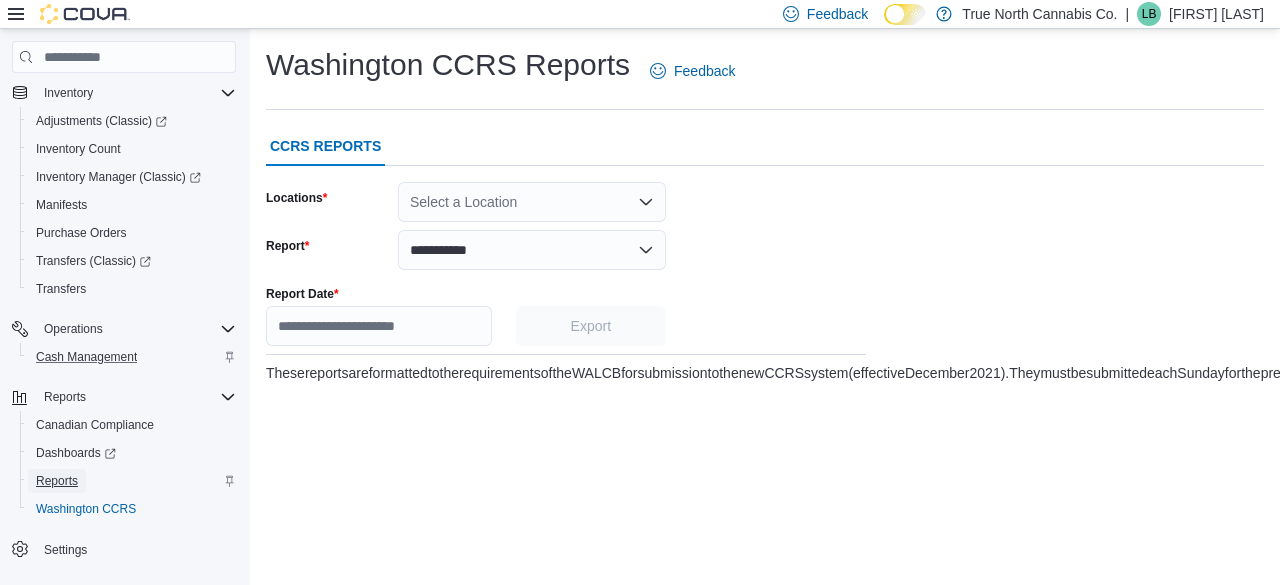 click on "Reports" at bounding box center (57, 481) 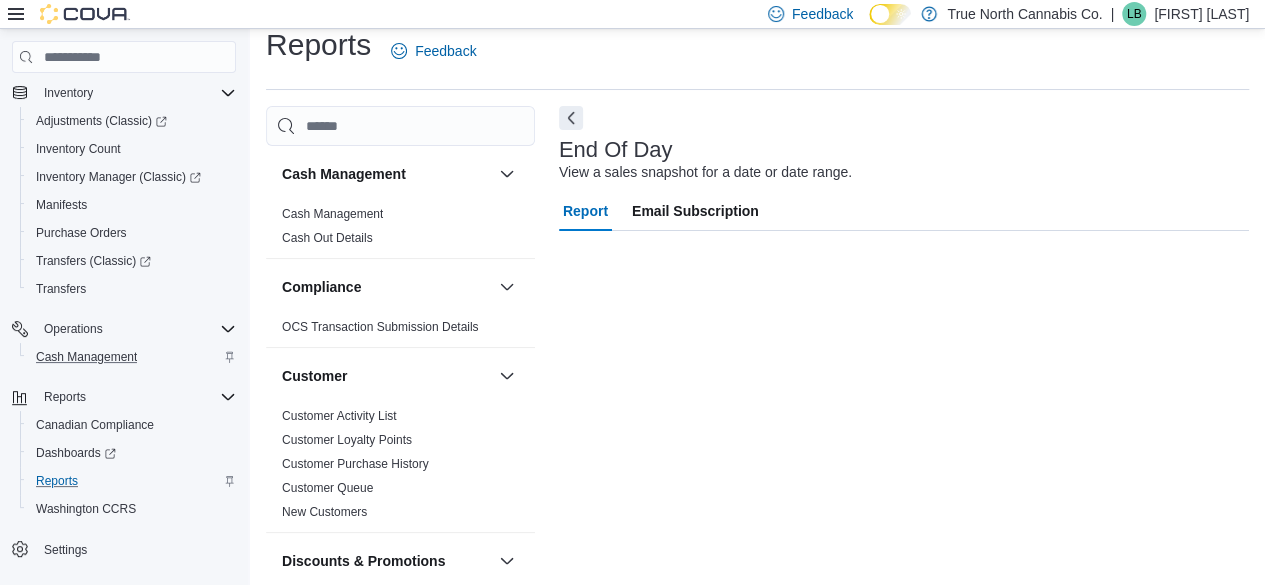 scroll, scrollTop: 36, scrollLeft: 0, axis: vertical 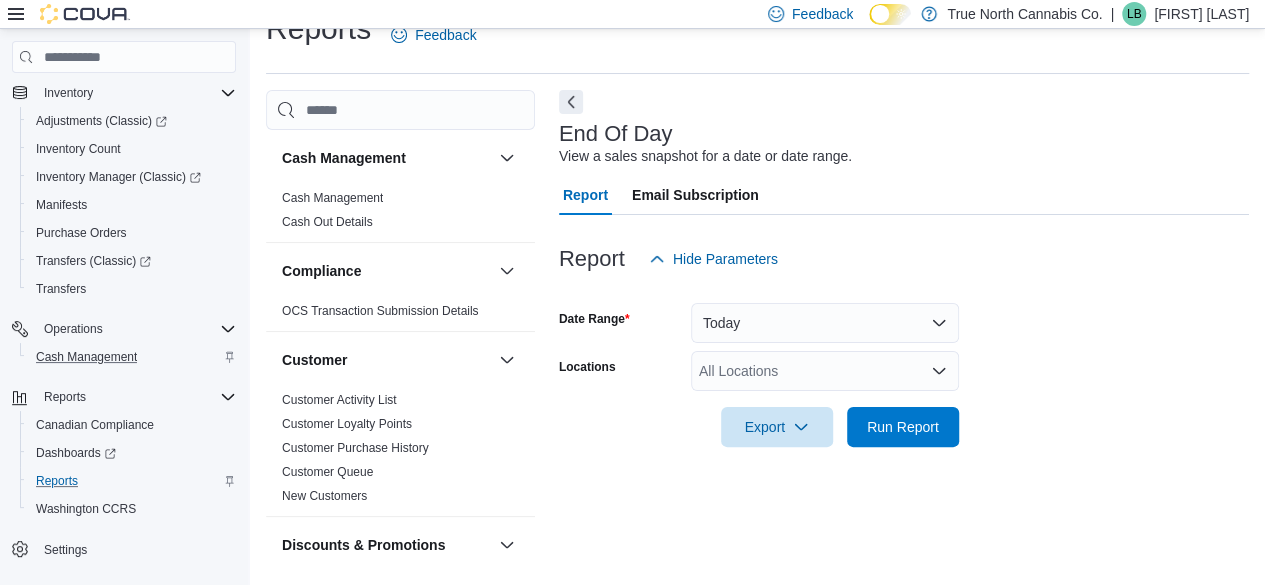 click on "All Locations" at bounding box center (825, 371) 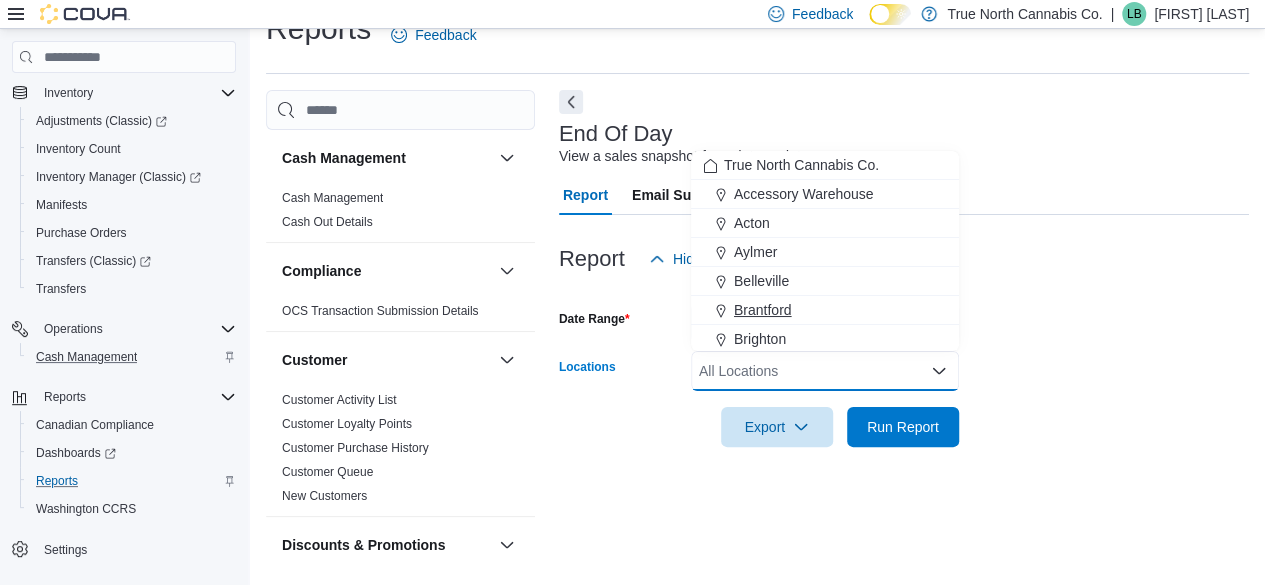 click on "Brantford" at bounding box center (763, 310) 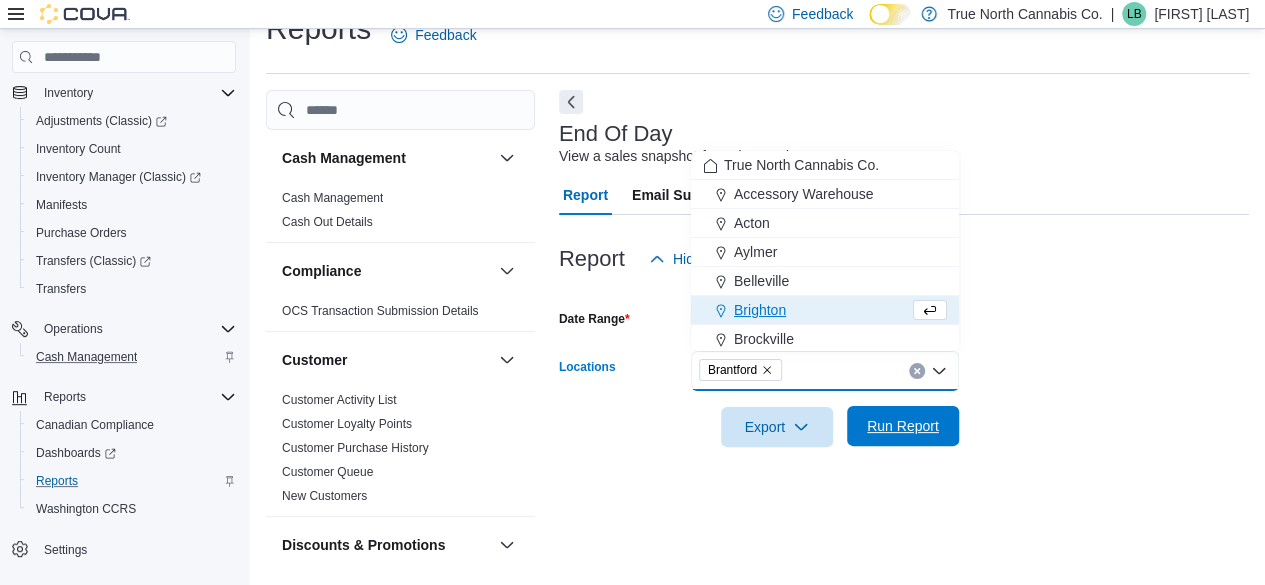 click on "Run Report" at bounding box center (903, 426) 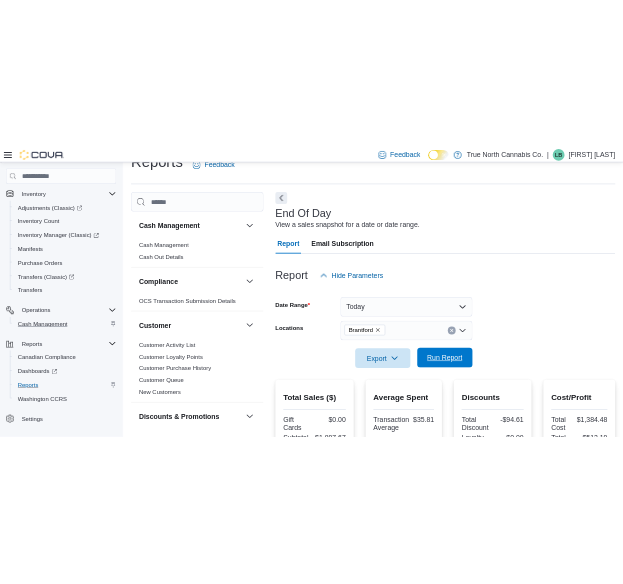 scroll, scrollTop: 658, scrollLeft: 0, axis: vertical 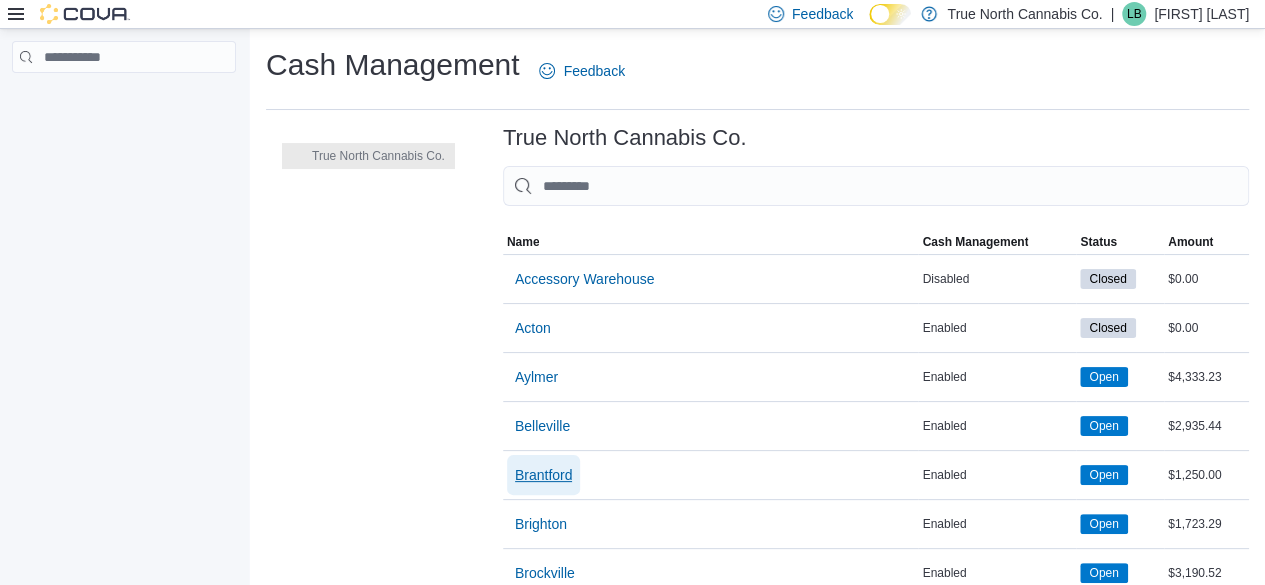 click on "Brantford" at bounding box center [544, 475] 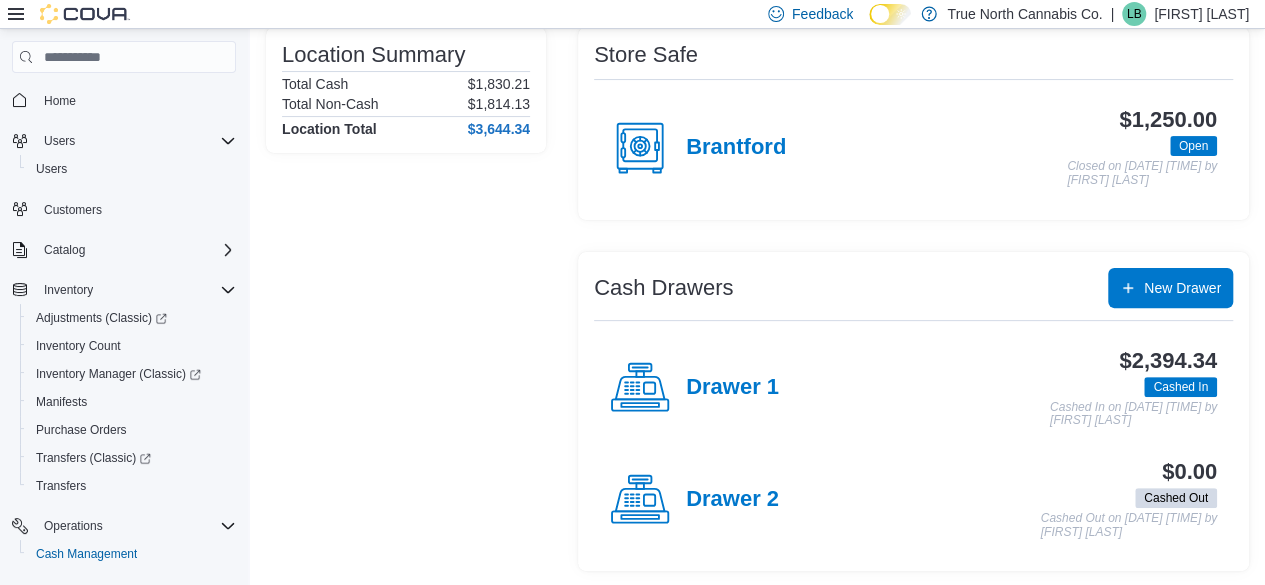 click on "Drawer 1" at bounding box center (694, 388) 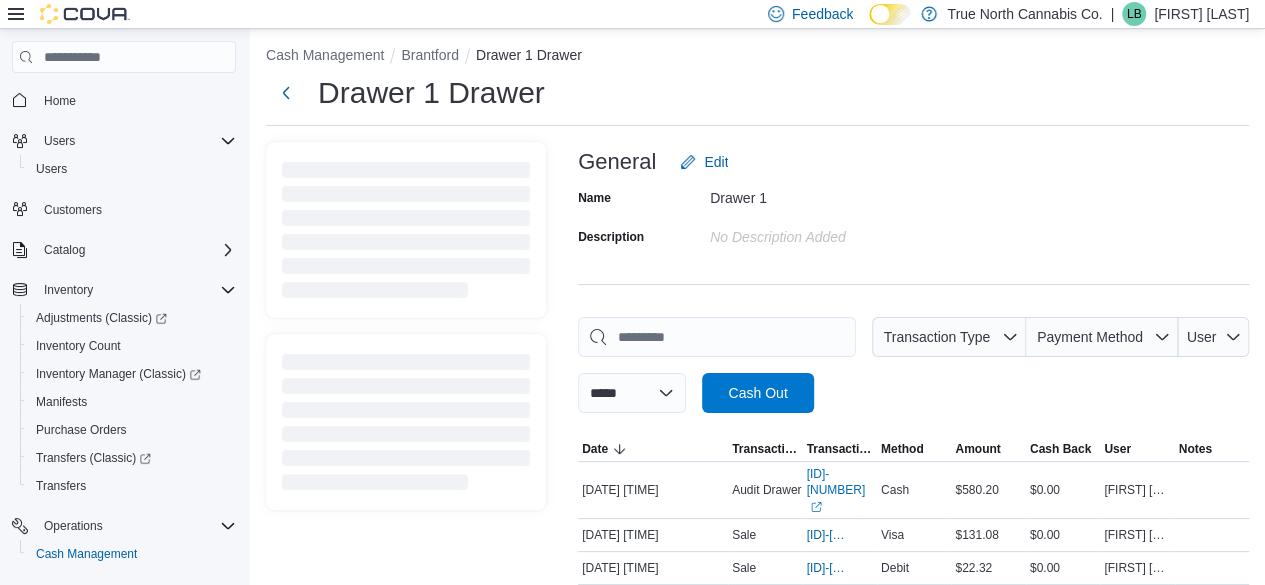 scroll, scrollTop: 0, scrollLeft: 0, axis: both 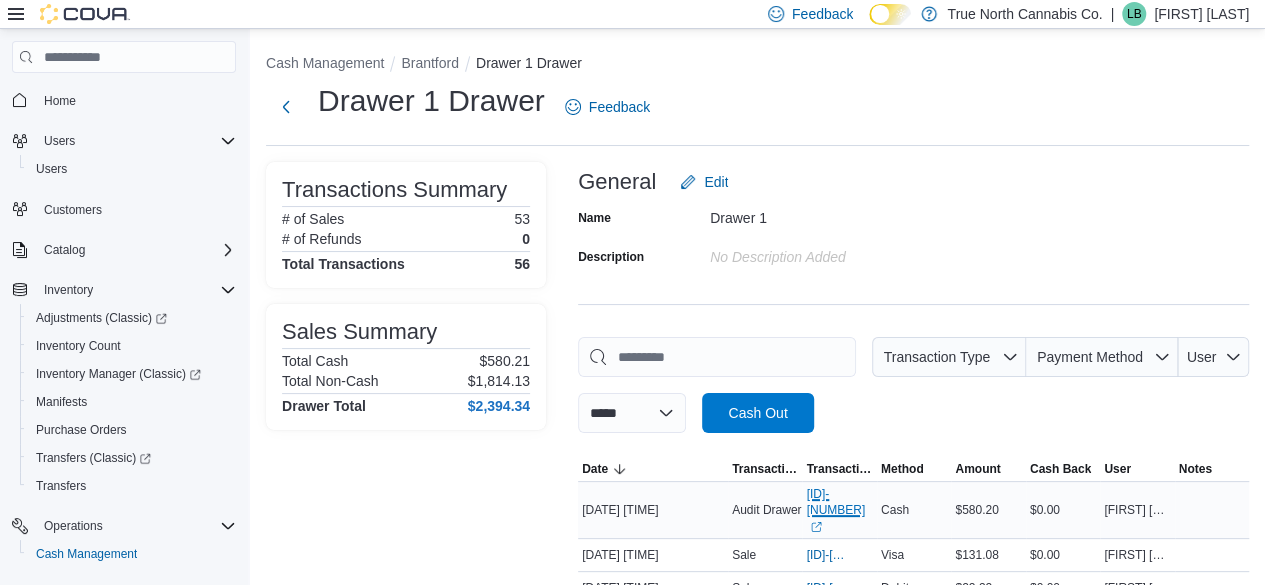 click on "CM8C60-450773 (opens in a new tab or window)" at bounding box center [839, 510] 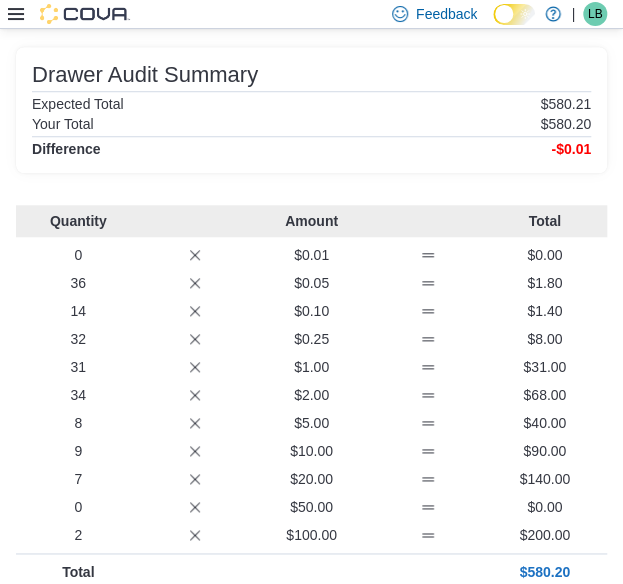 scroll, scrollTop: 332, scrollLeft: 0, axis: vertical 